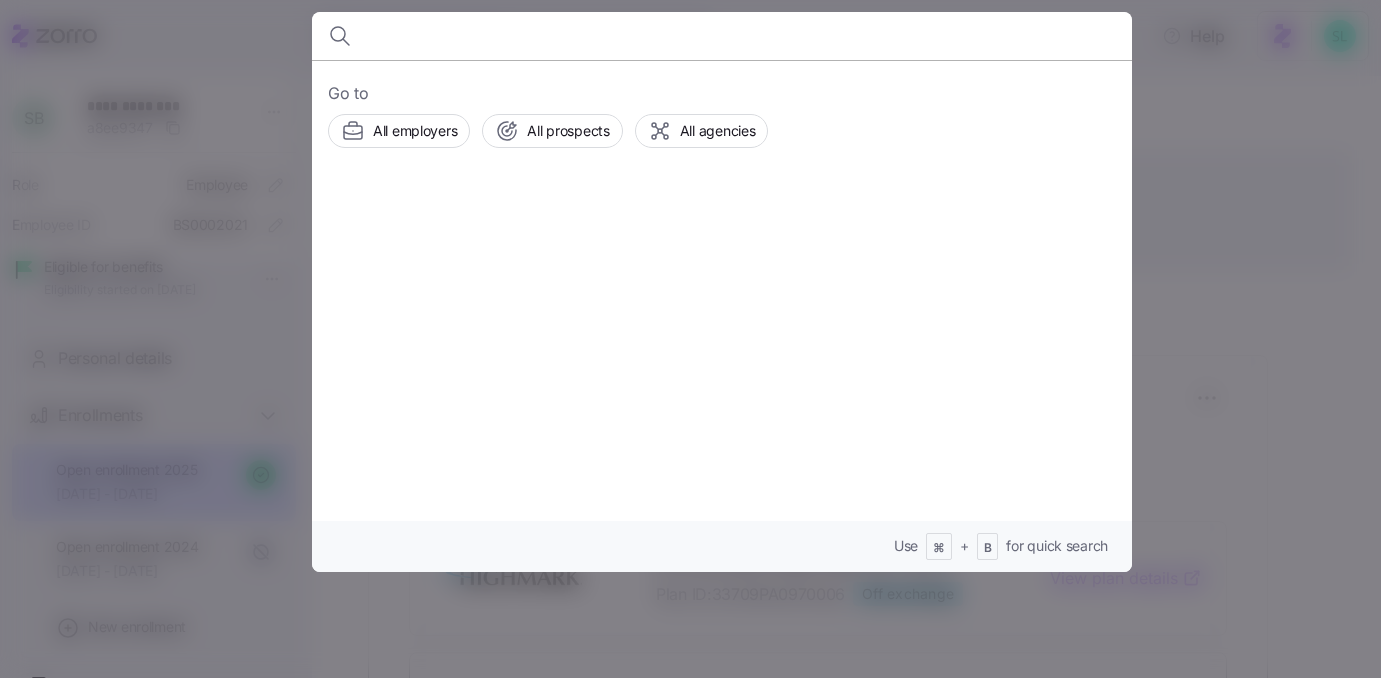 scroll, scrollTop: 0, scrollLeft: 0, axis: both 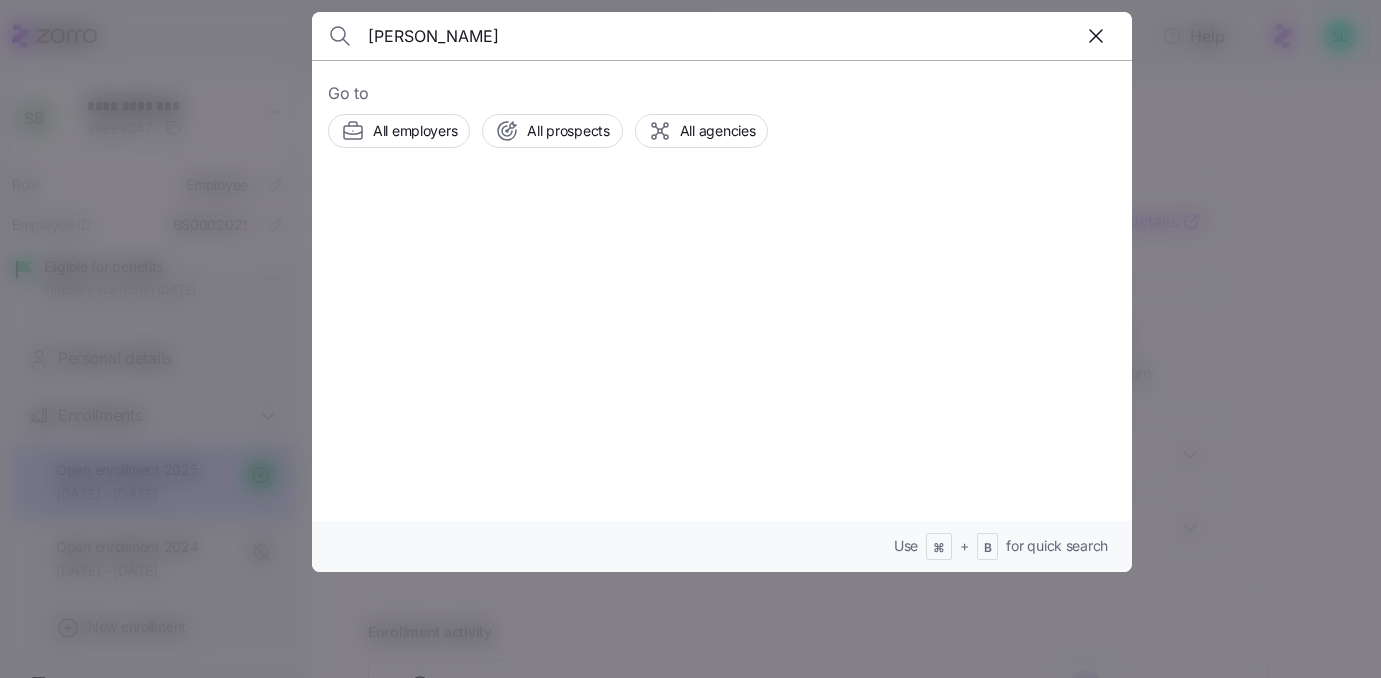 type on "[PERSON_NAME]" 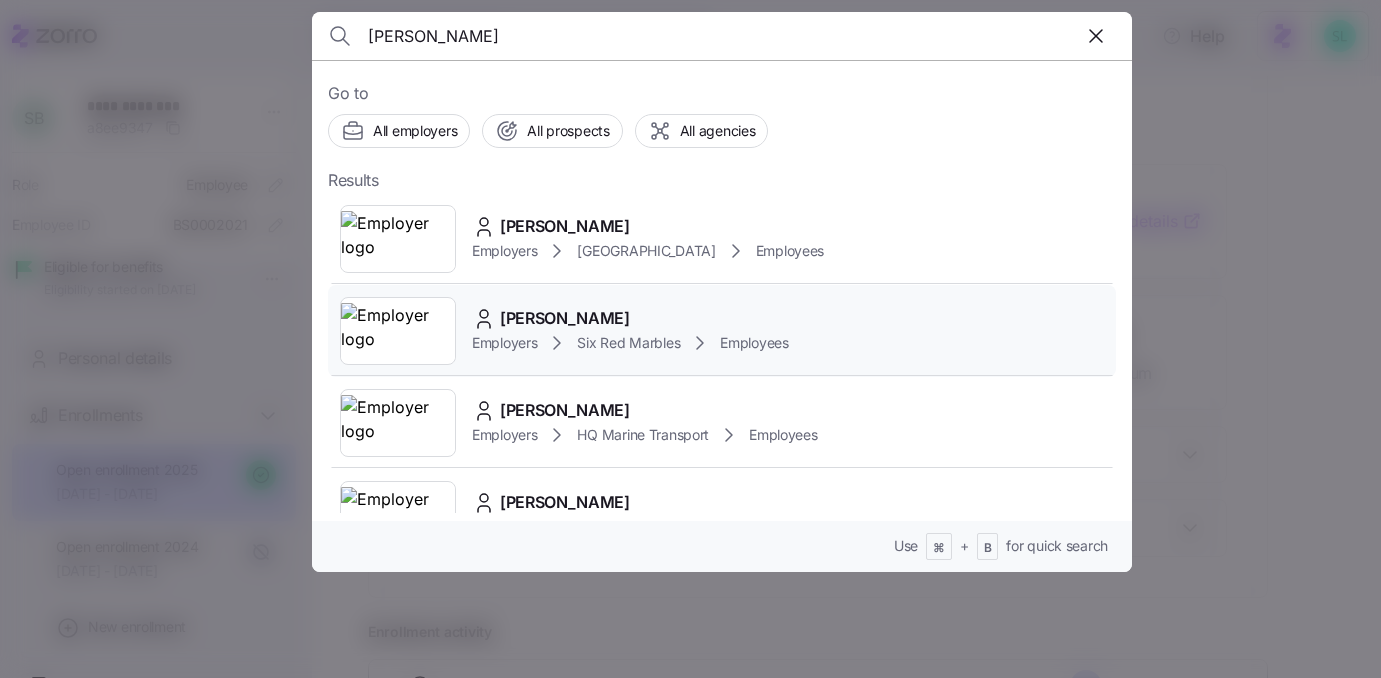 click on "Elizabeth Draper" at bounding box center (565, 318) 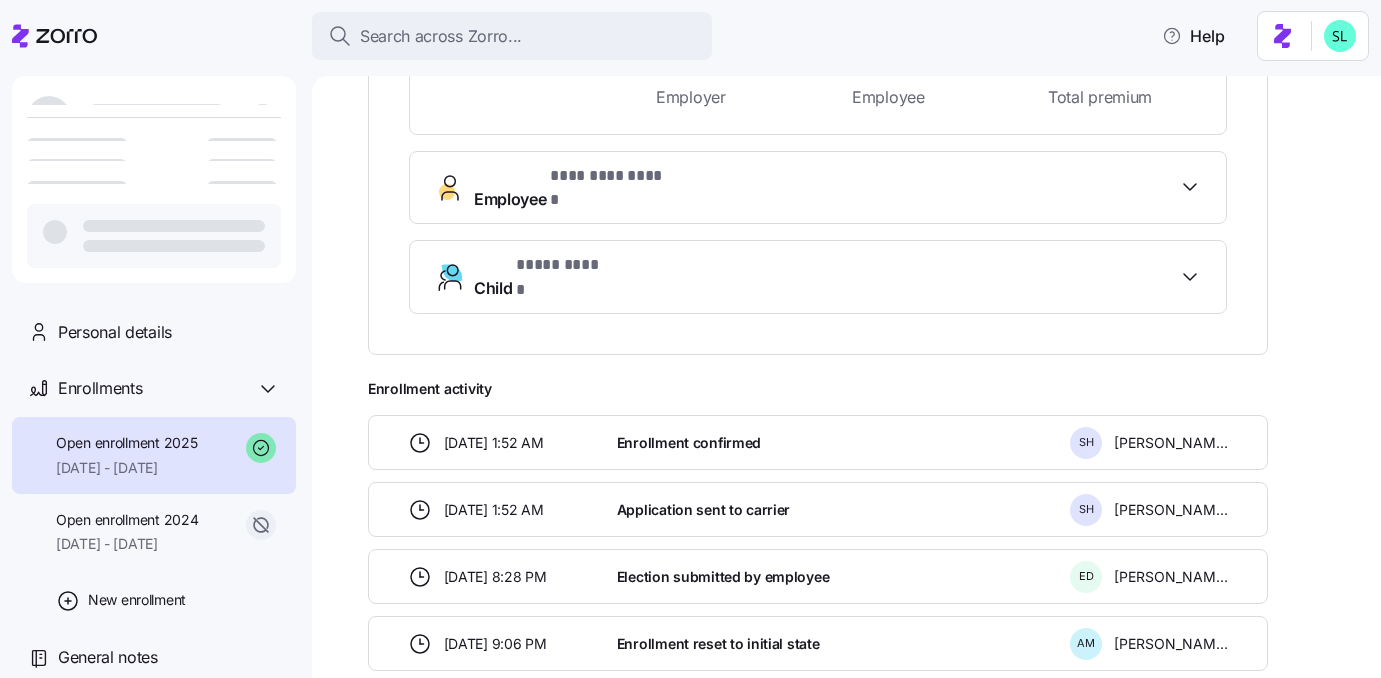 scroll, scrollTop: 0, scrollLeft: 0, axis: both 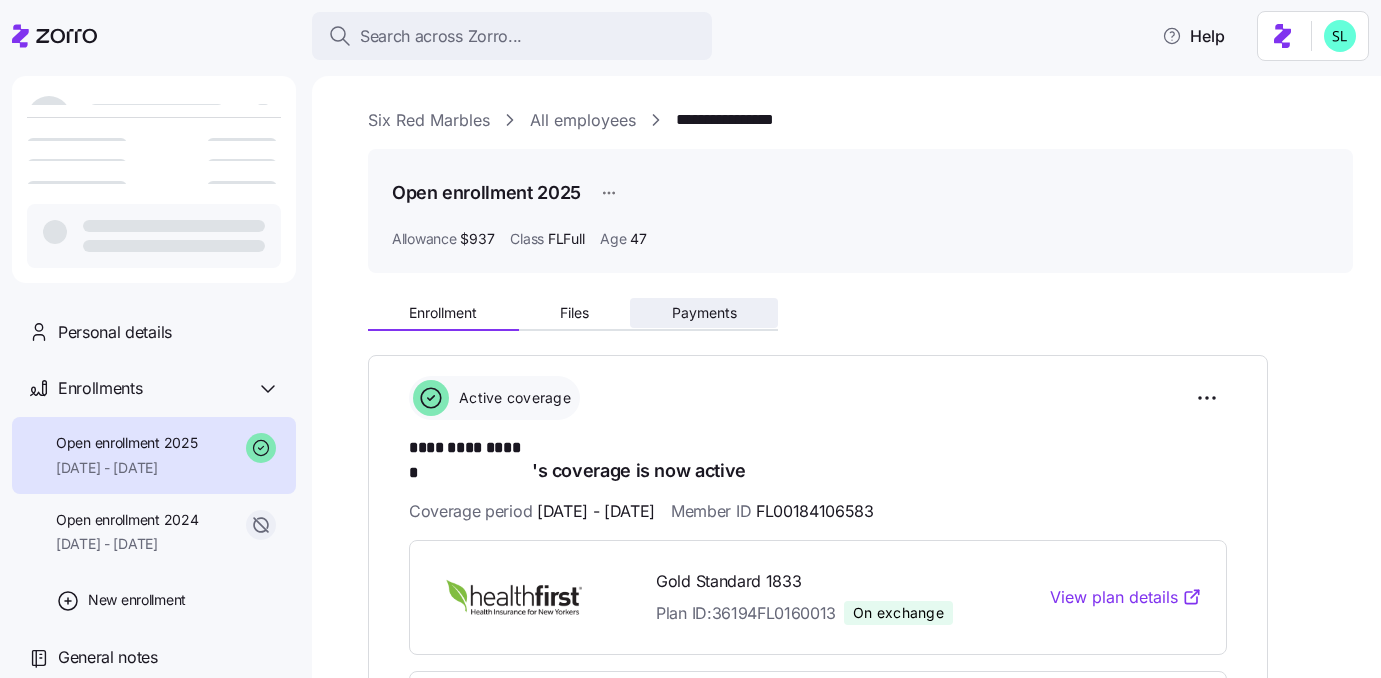 click on "Payments" at bounding box center [704, 313] 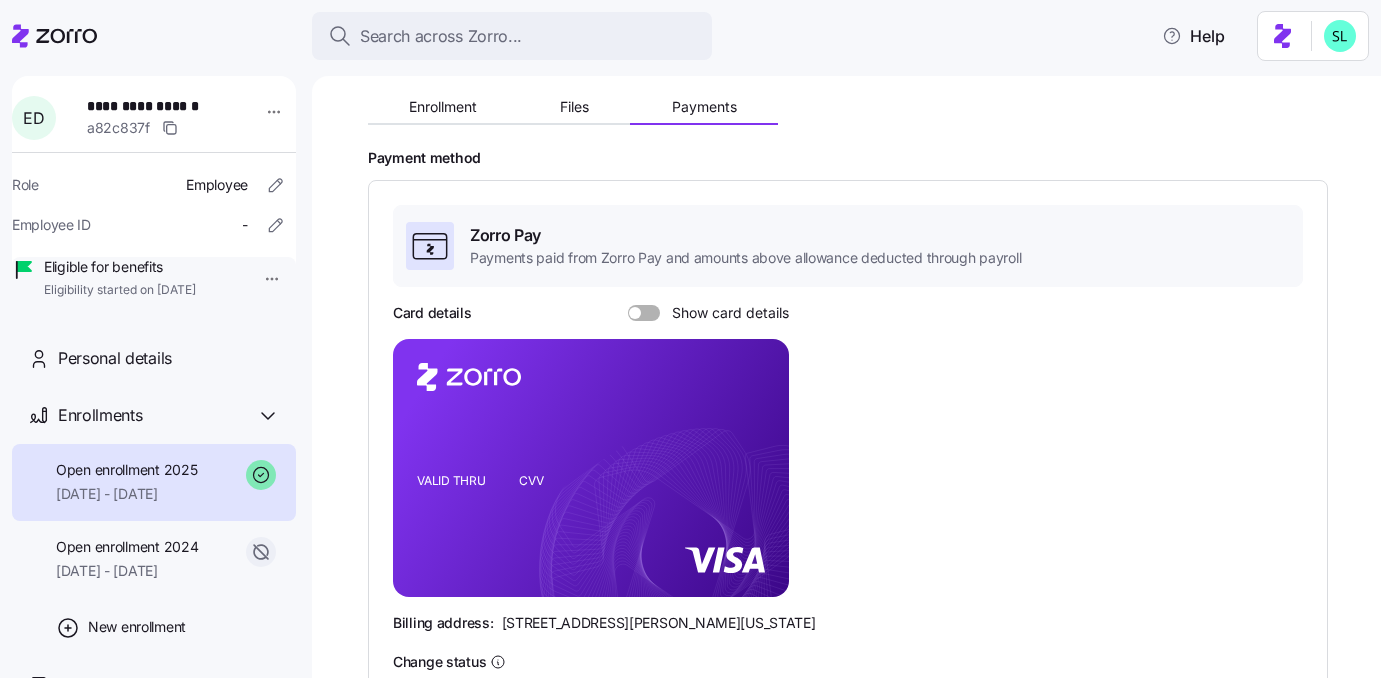 scroll, scrollTop: 0, scrollLeft: 0, axis: both 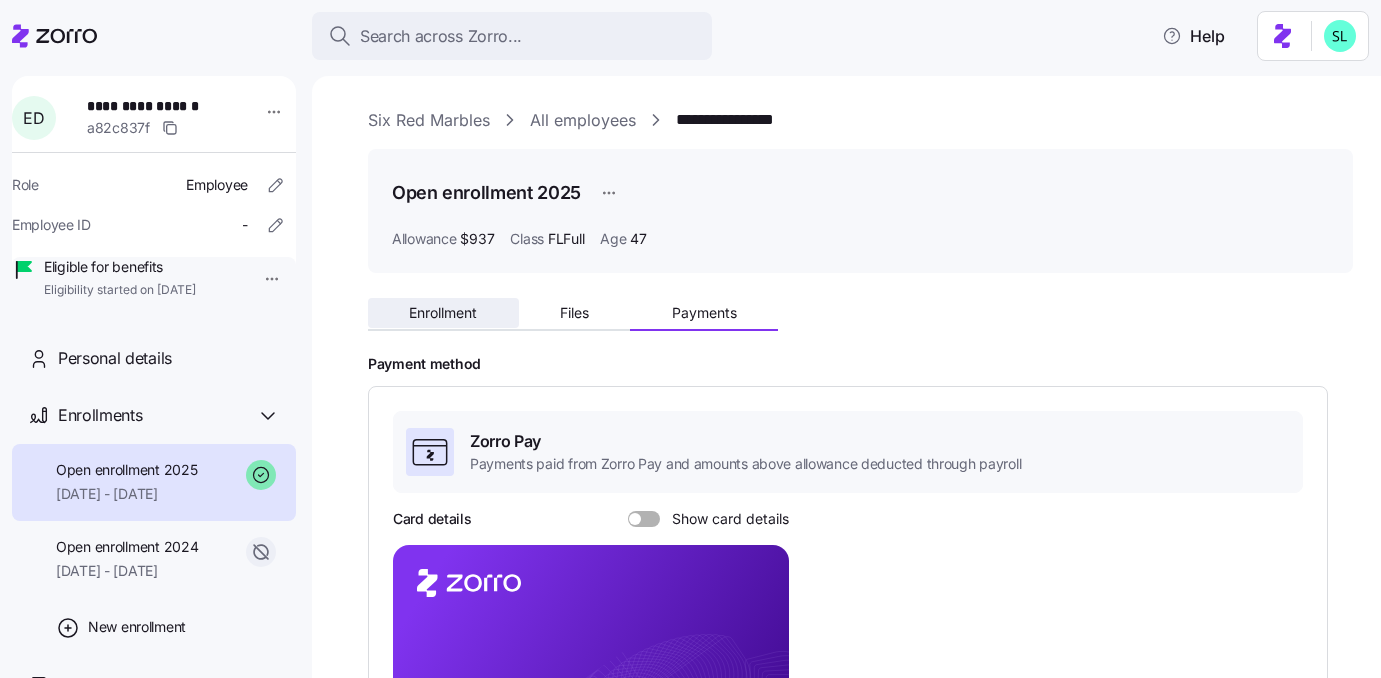 click on "Enrollment" at bounding box center (443, 313) 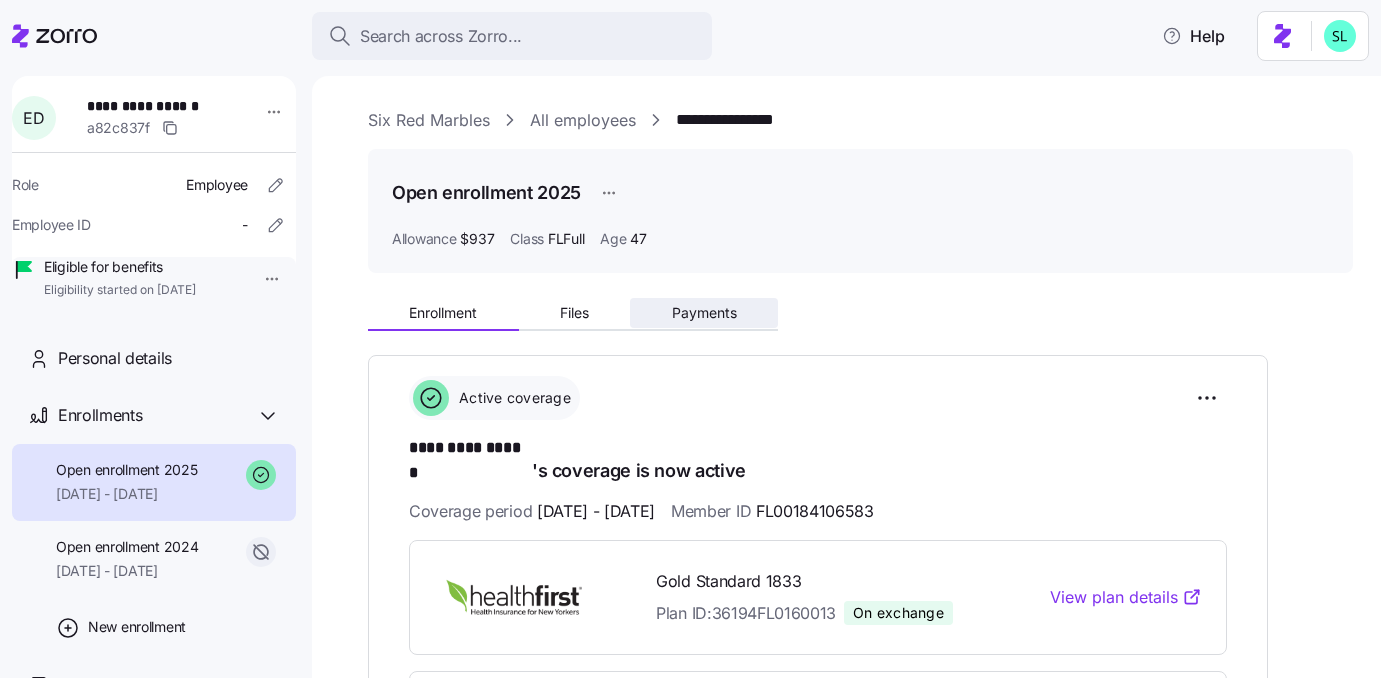 click on "Payments" at bounding box center [704, 313] 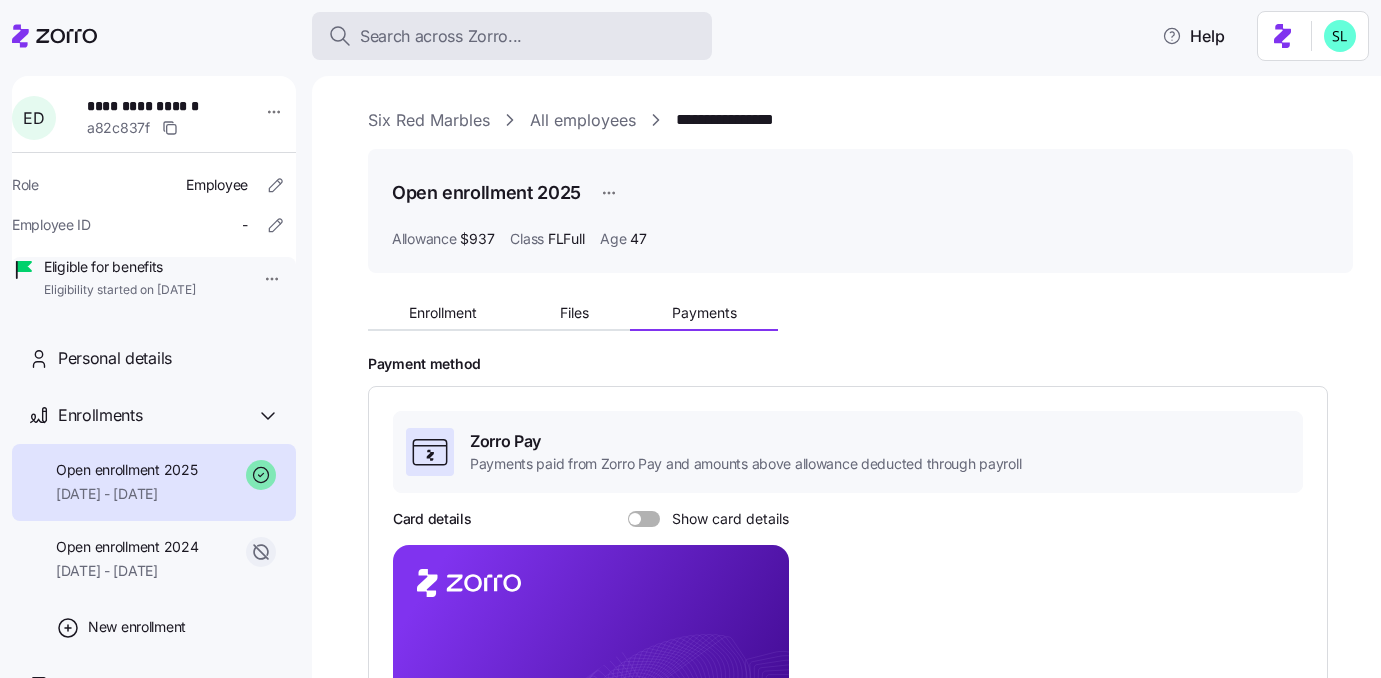click on "Search across Zorro..." at bounding box center (512, 36) 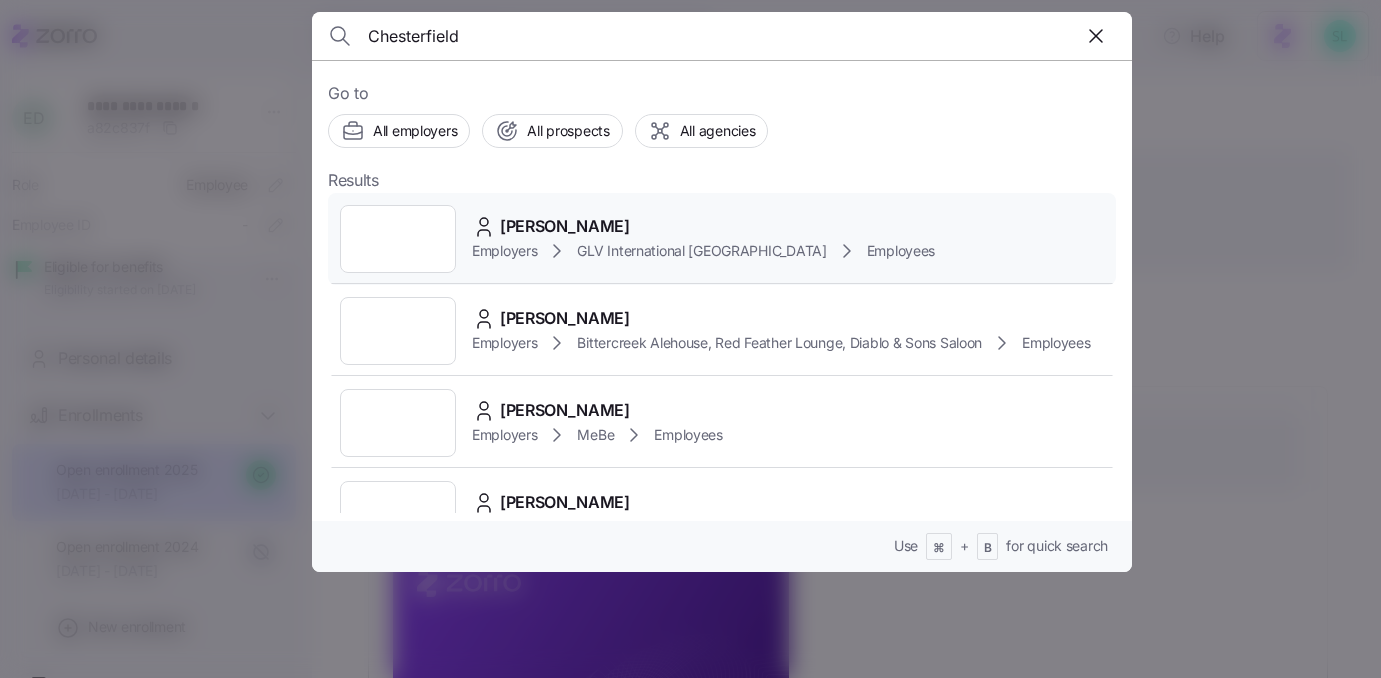 type on "Chesterfield" 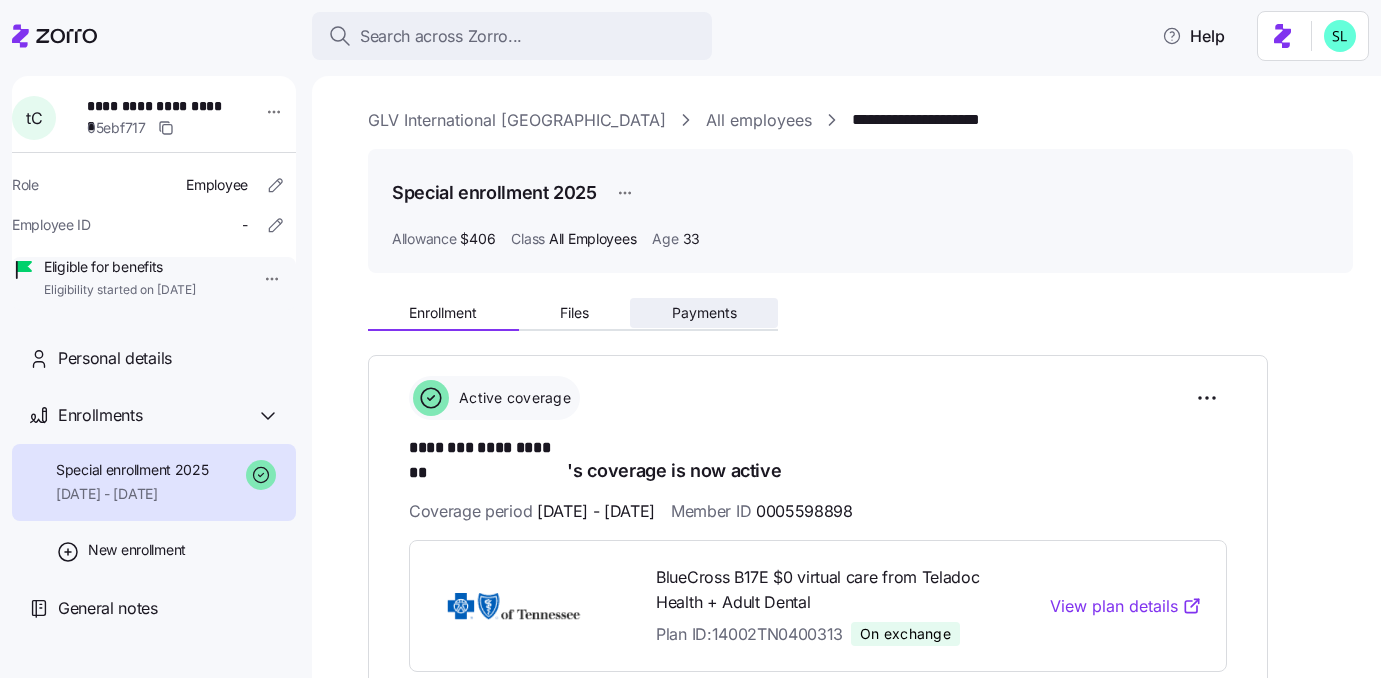 click on "Payments" at bounding box center (704, 313) 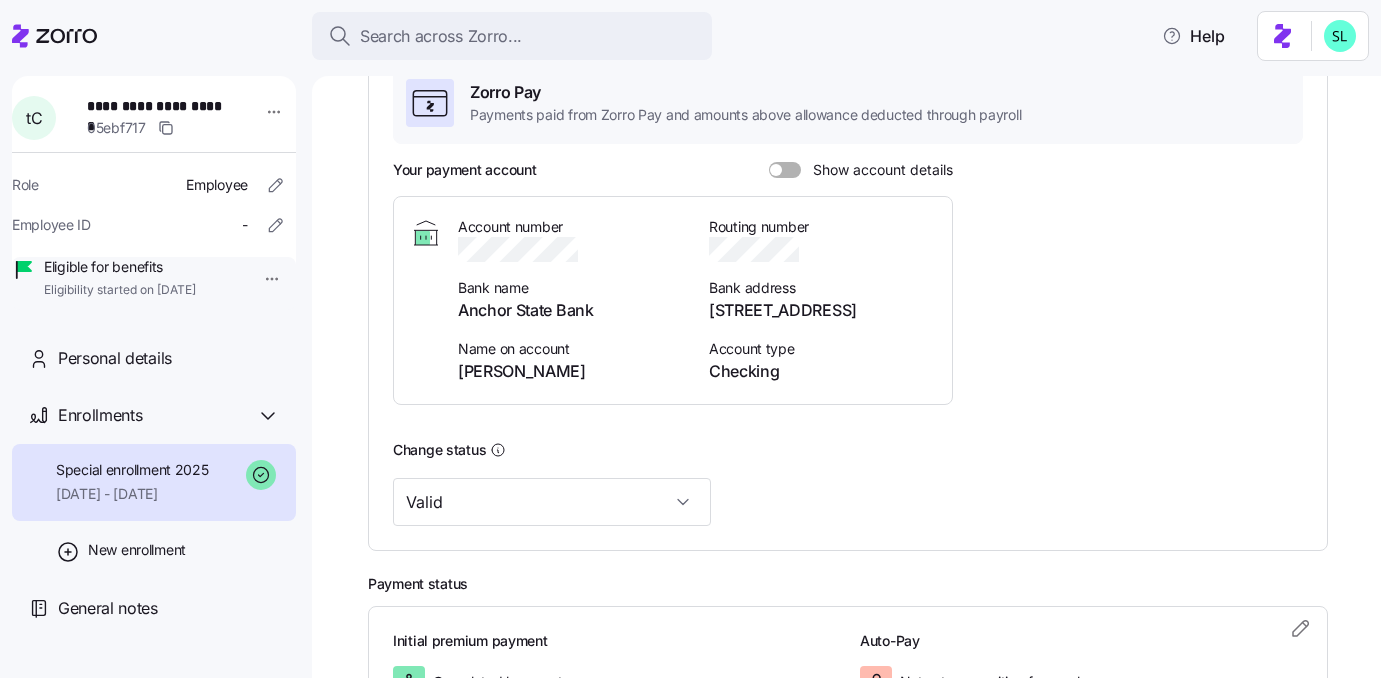 scroll, scrollTop: 179, scrollLeft: 0, axis: vertical 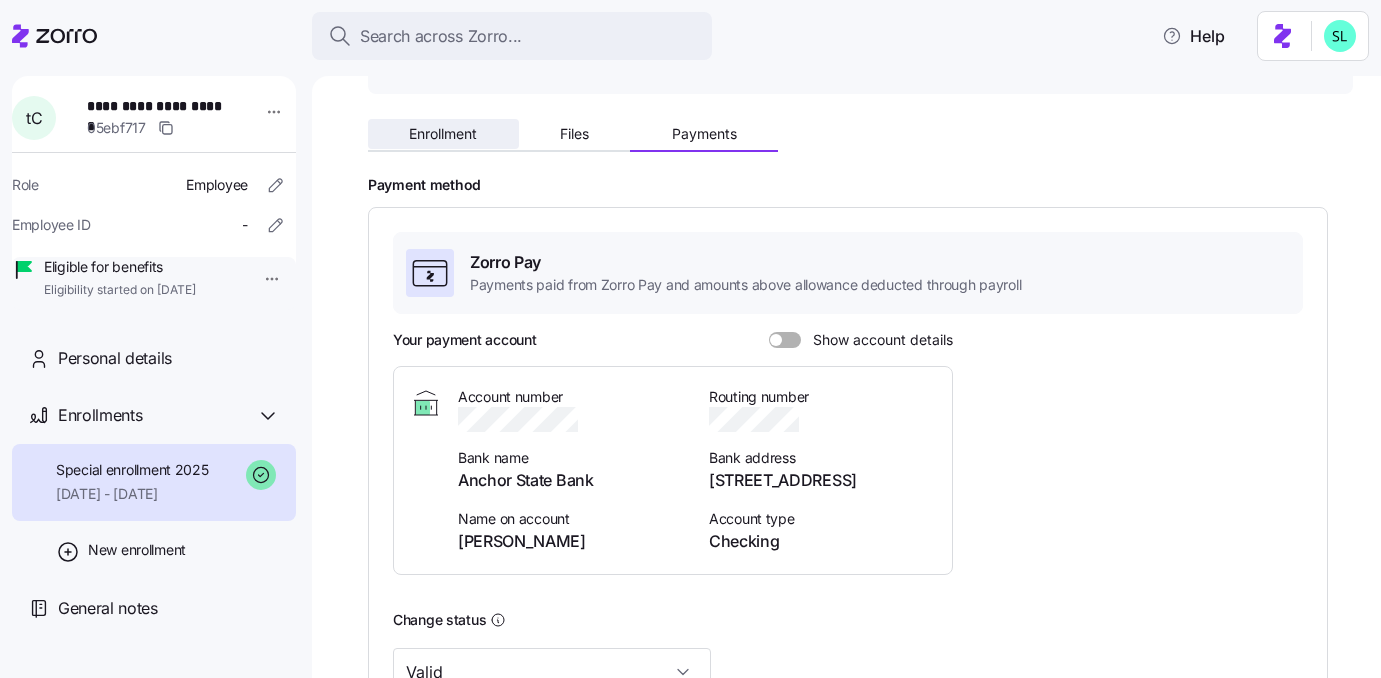 click on "Enrollment" at bounding box center (443, 134) 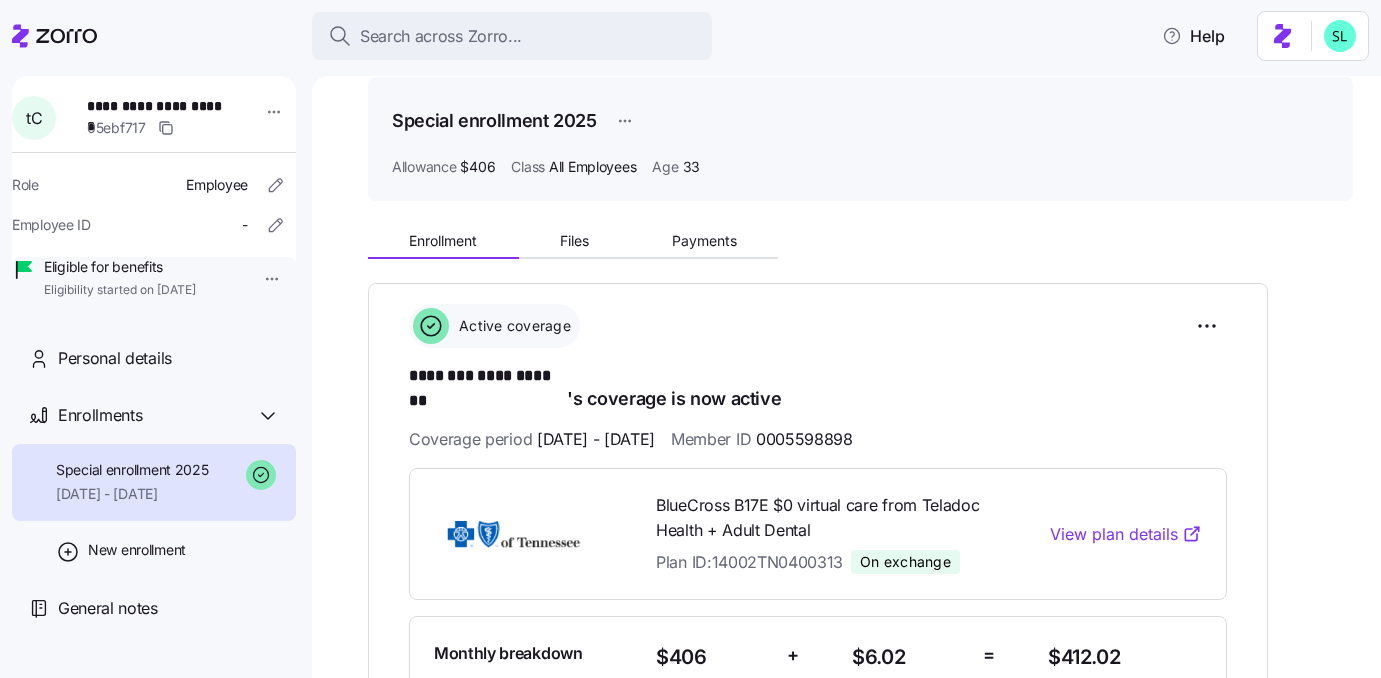 scroll, scrollTop: 173, scrollLeft: 0, axis: vertical 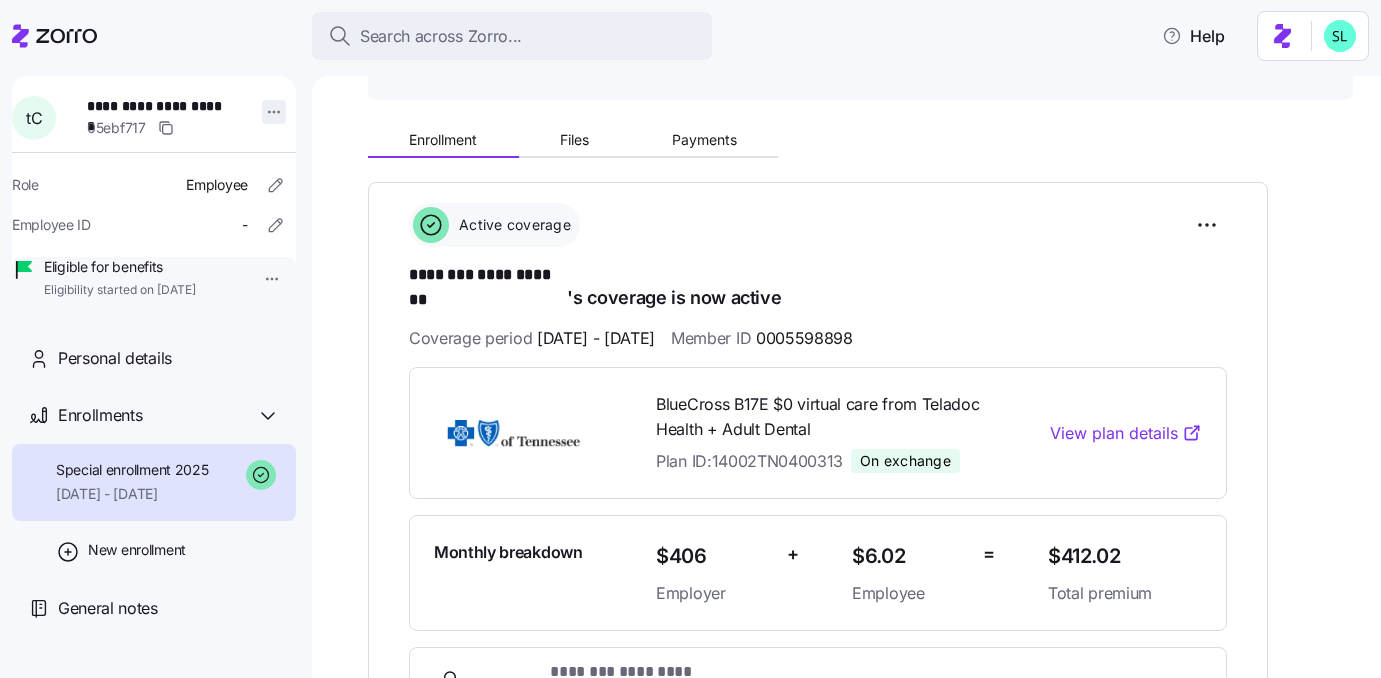 click on "**********" at bounding box center (690, 333) 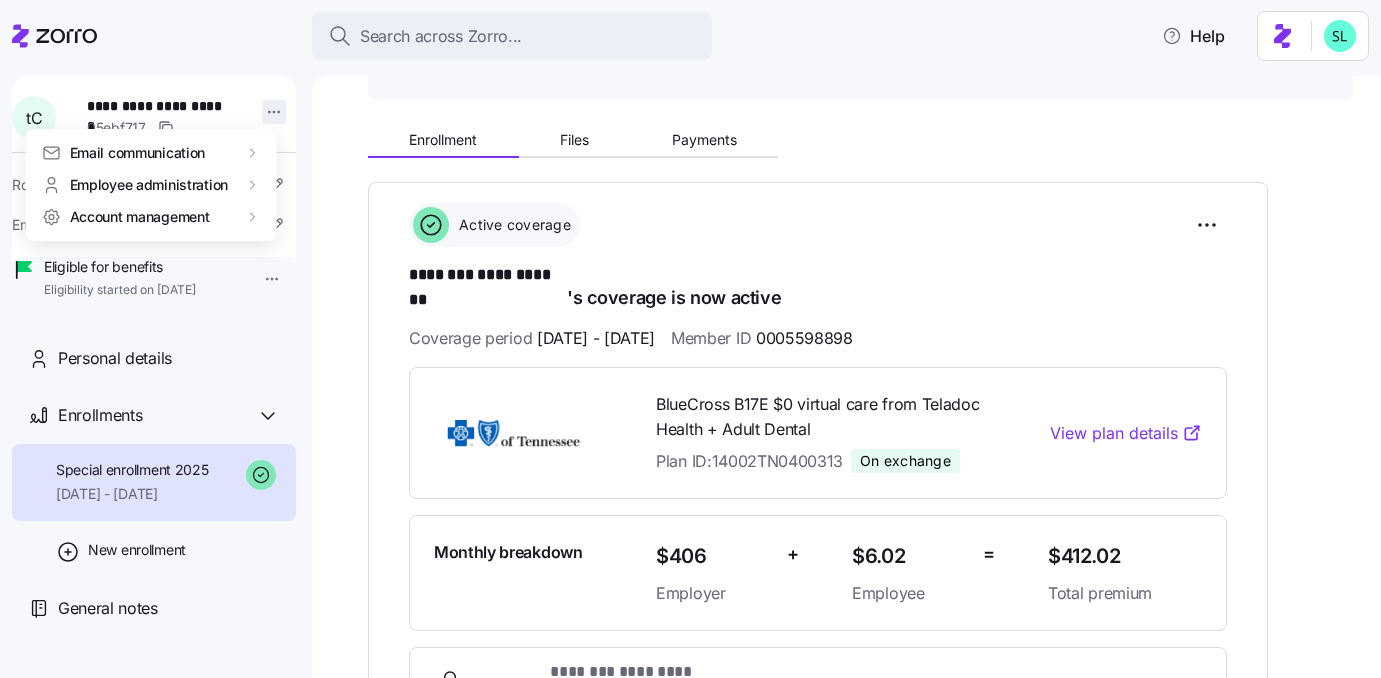 click on "**********" at bounding box center (690, 333) 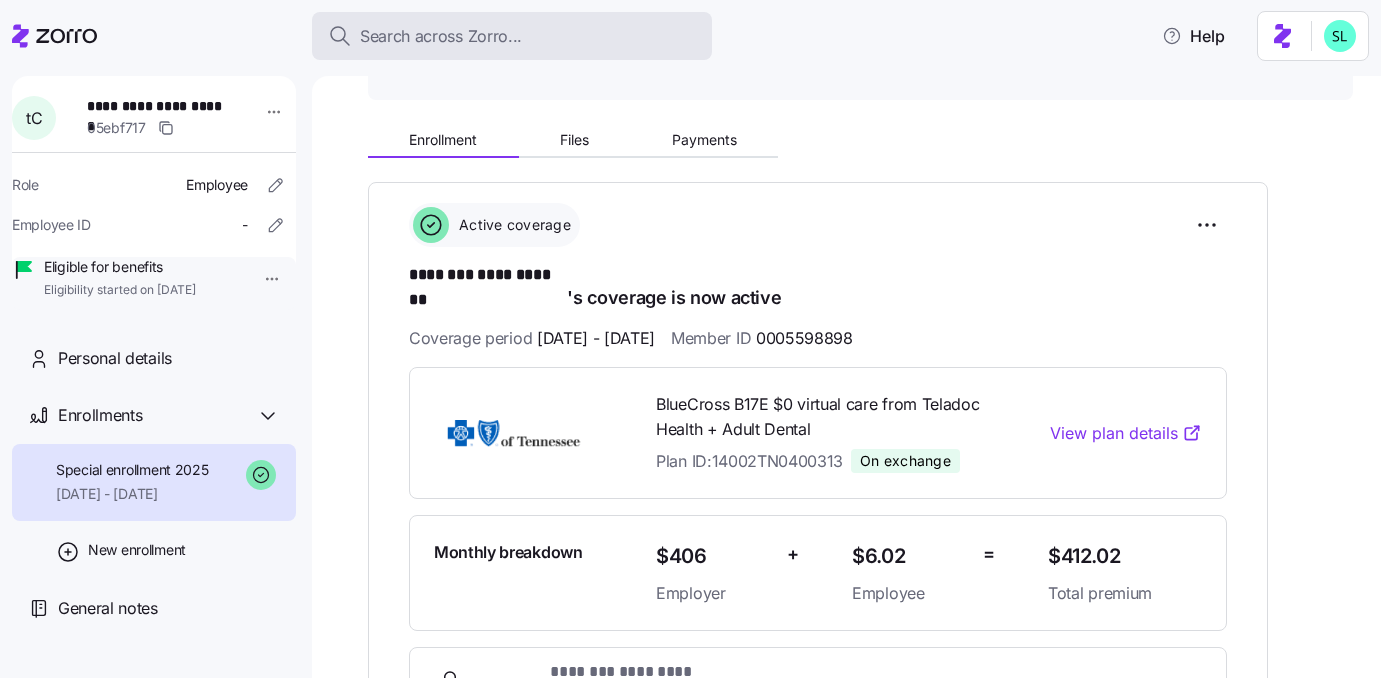 click on "Search across Zorro..." at bounding box center (441, 36) 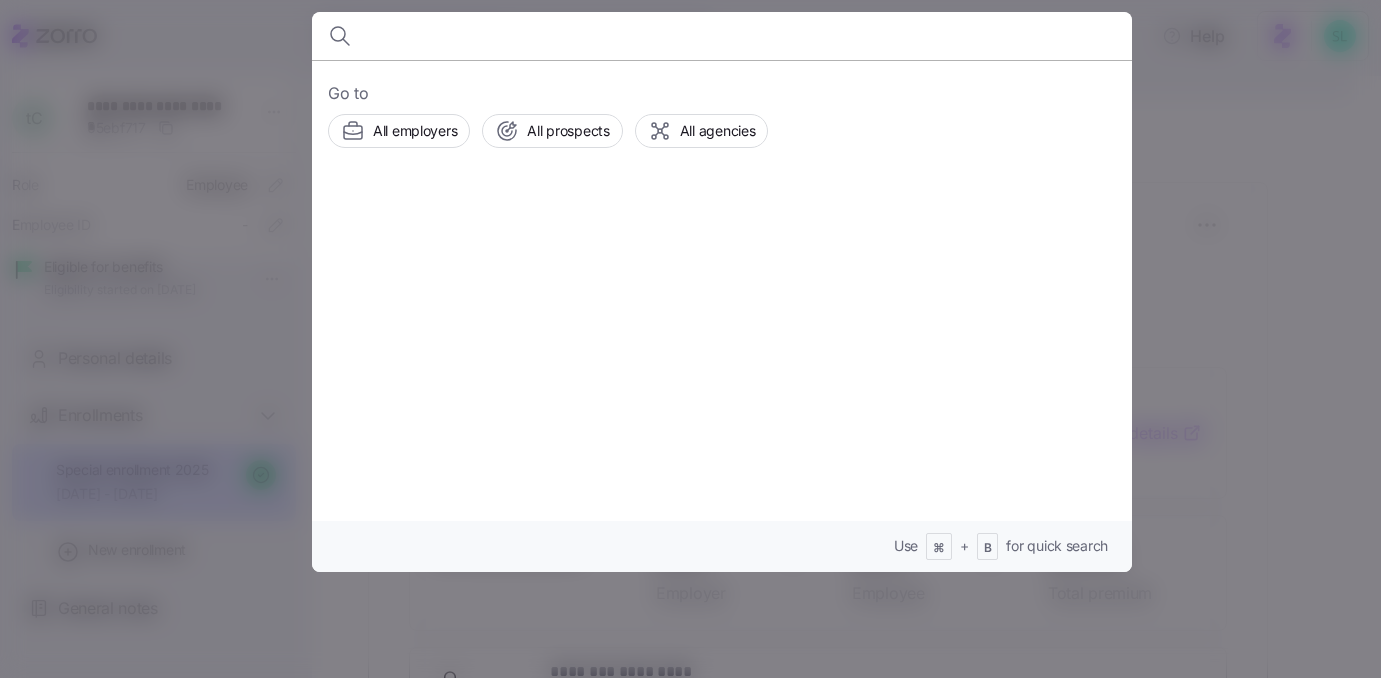 click at bounding box center [690, 339] 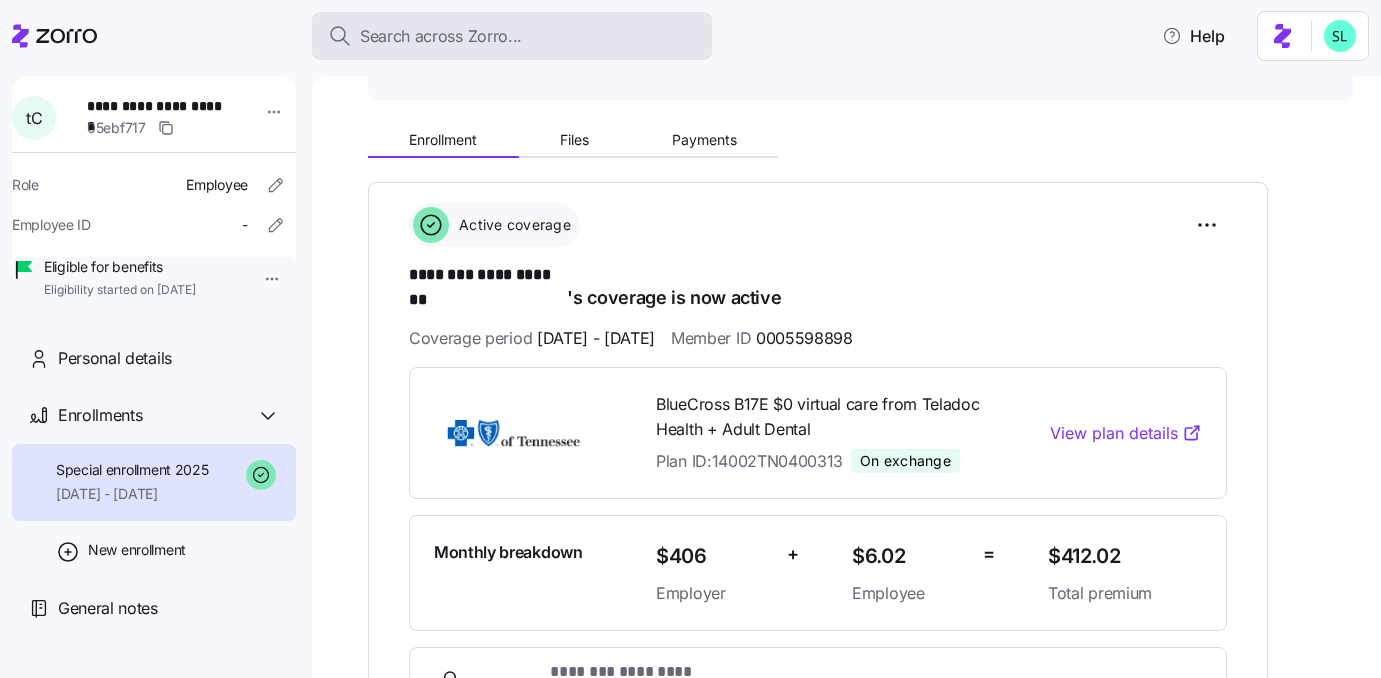 click on "Search across Zorro..." at bounding box center (441, 36) 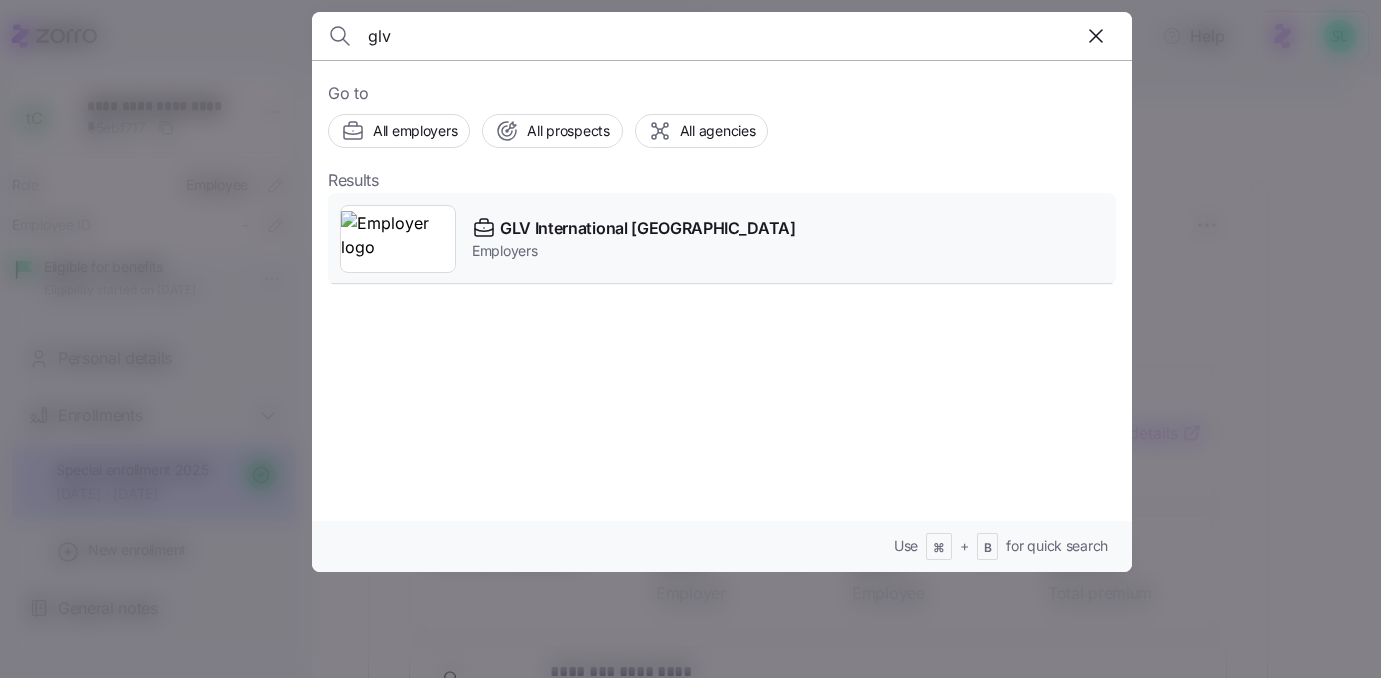 type on "glv" 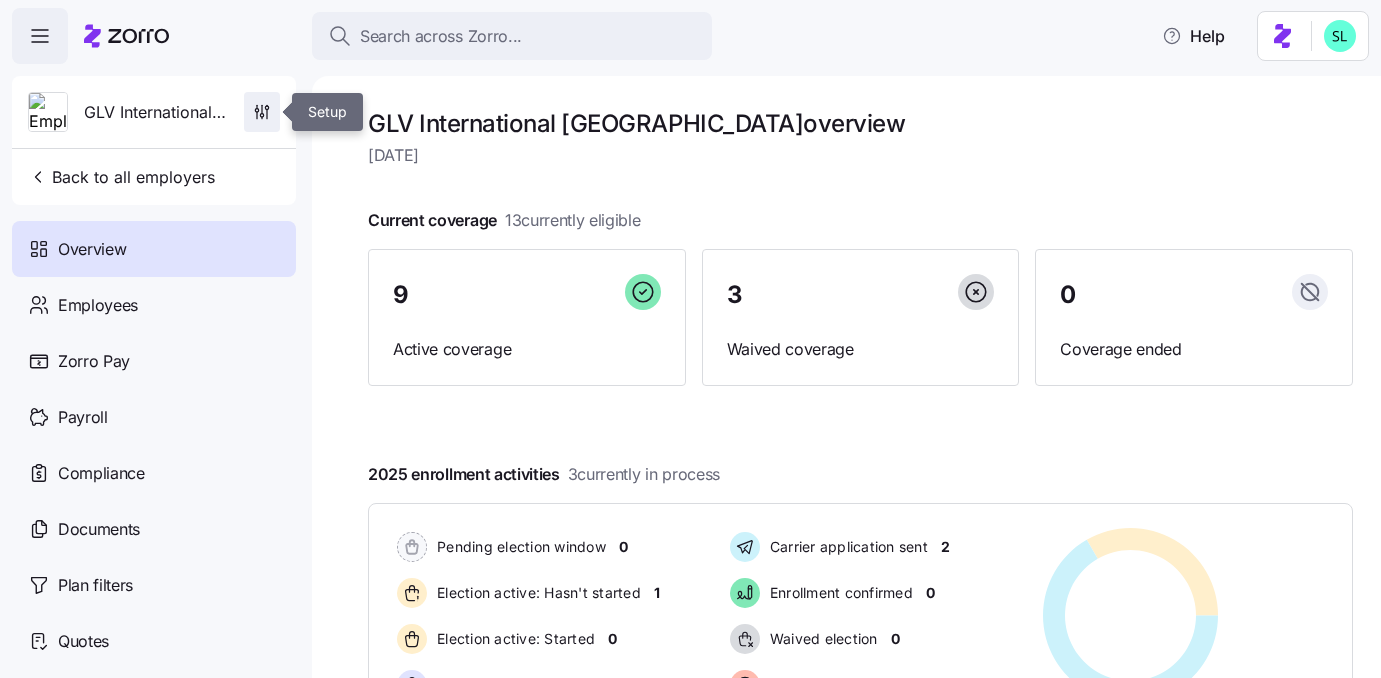 click at bounding box center [262, 112] 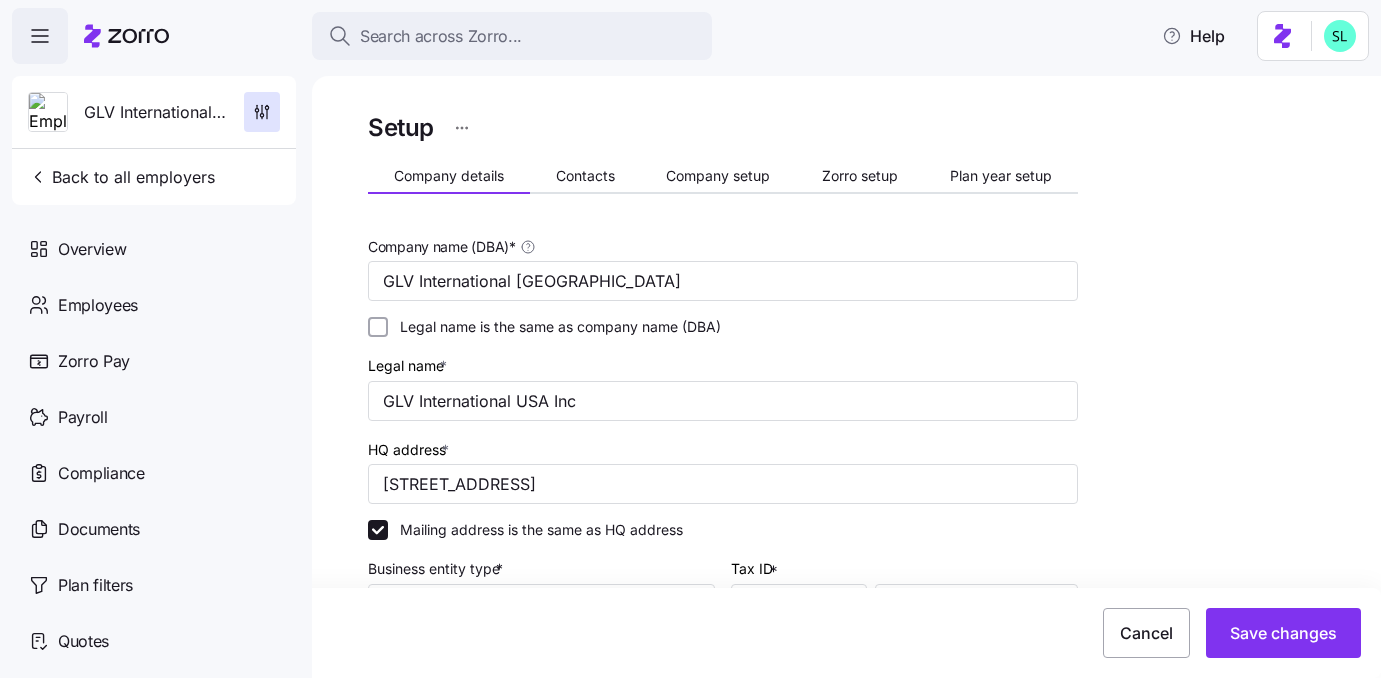 click on "Setup Company details Contacts Company setup Zorro setup Plan year setup Company name (DBA)  * GLV International USA Legal name is the same as company name (DBA) Legal name  * GLV International USA Inc HQ address  * 3031 Centrepointe Dr, La Vergne, TN 37086, USA Mailing address is the same as HQ address Business entity type  * C corporation Tax ID  * EIN ITIN   822162979 Company logo * https://zorro-employer-images-prod.s3.us-east-1.amazonaws.com/06924ce2-aa18-4ee0-8f2b-c75fc8180314/IMG_0231. png Cancel Save changes" at bounding box center (723, 513) 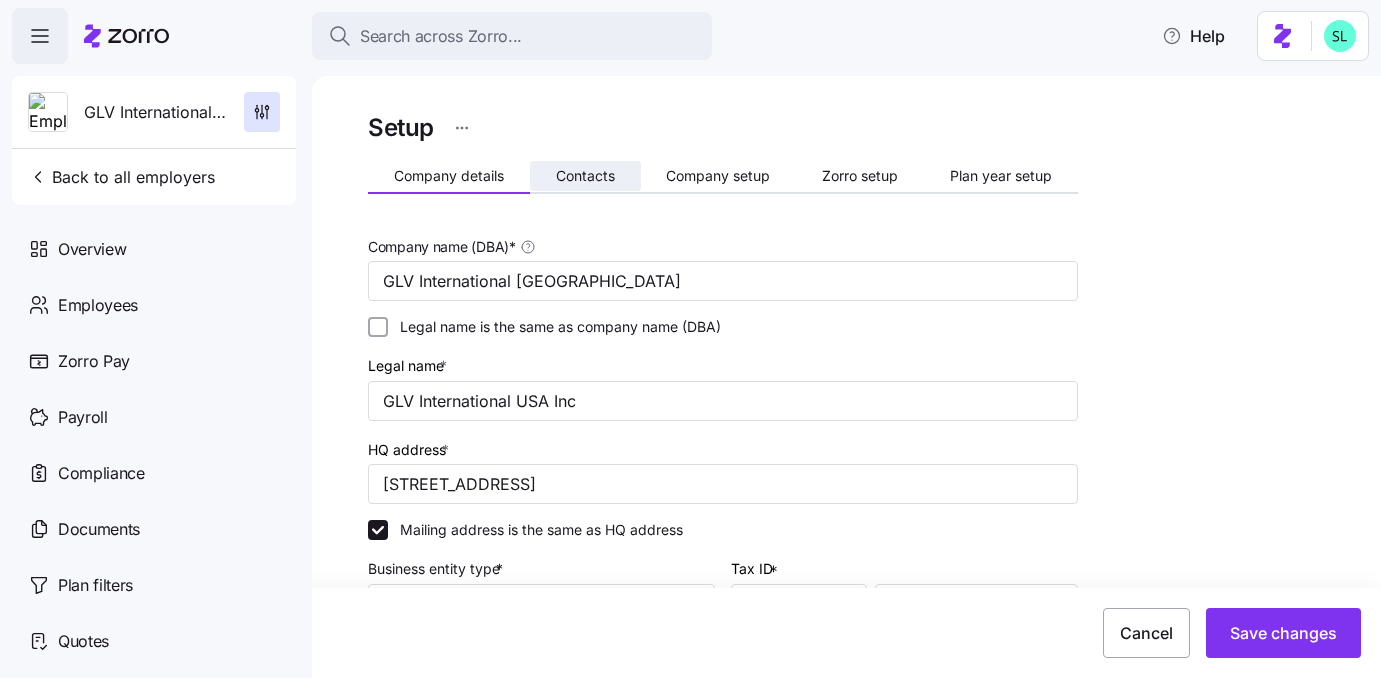 click on "Contacts" at bounding box center (585, 176) 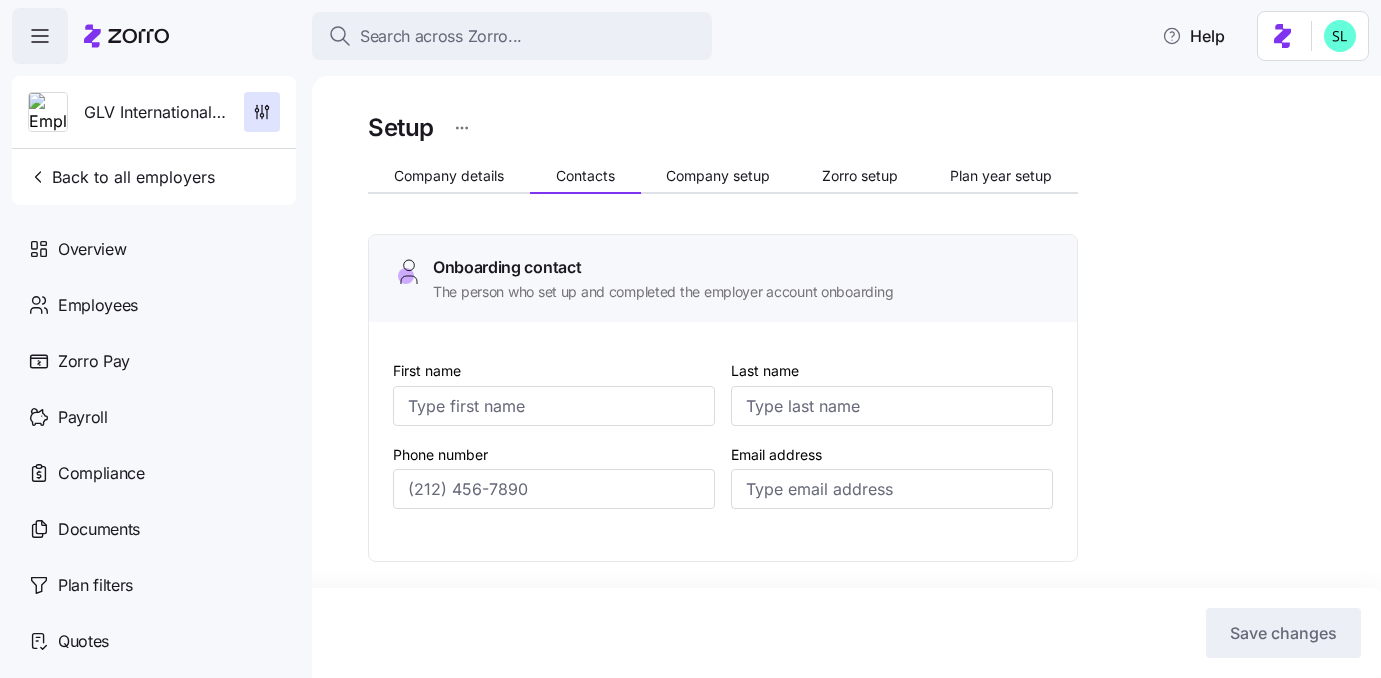 type on "Christopher" 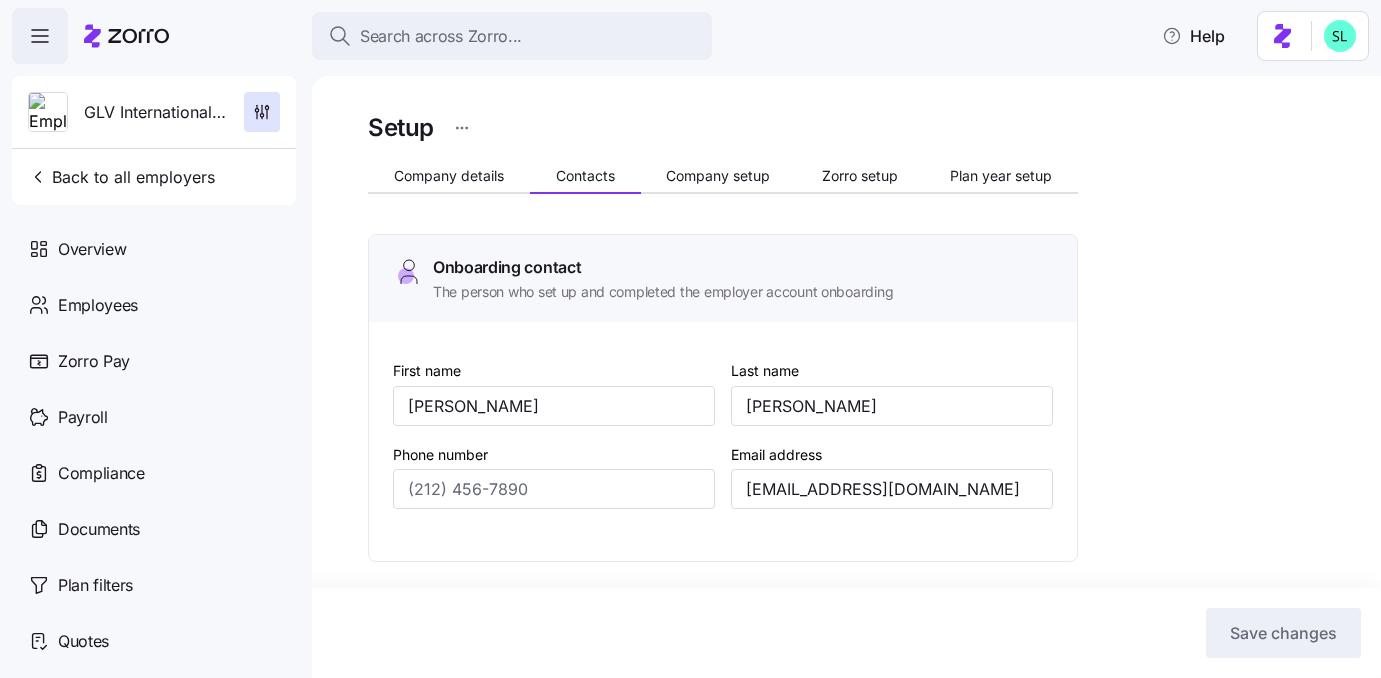type on "(786) 224-7346" 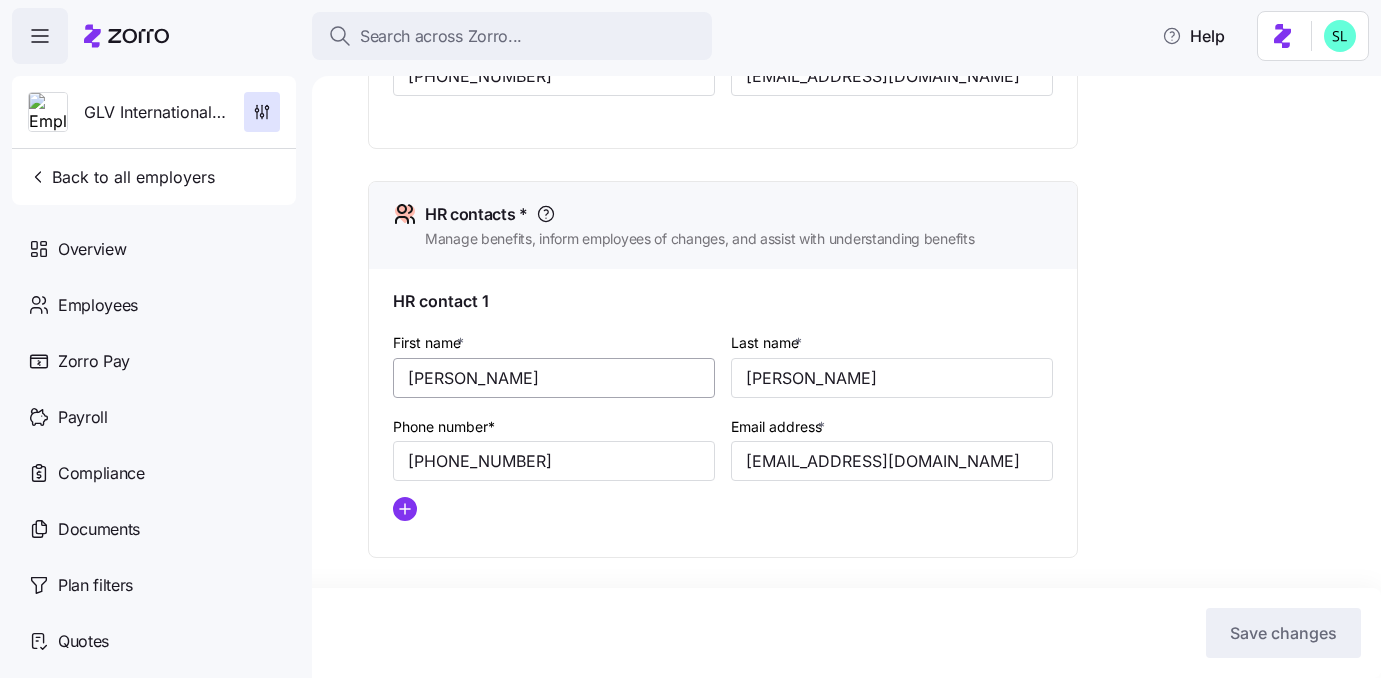 scroll, scrollTop: 777, scrollLeft: 0, axis: vertical 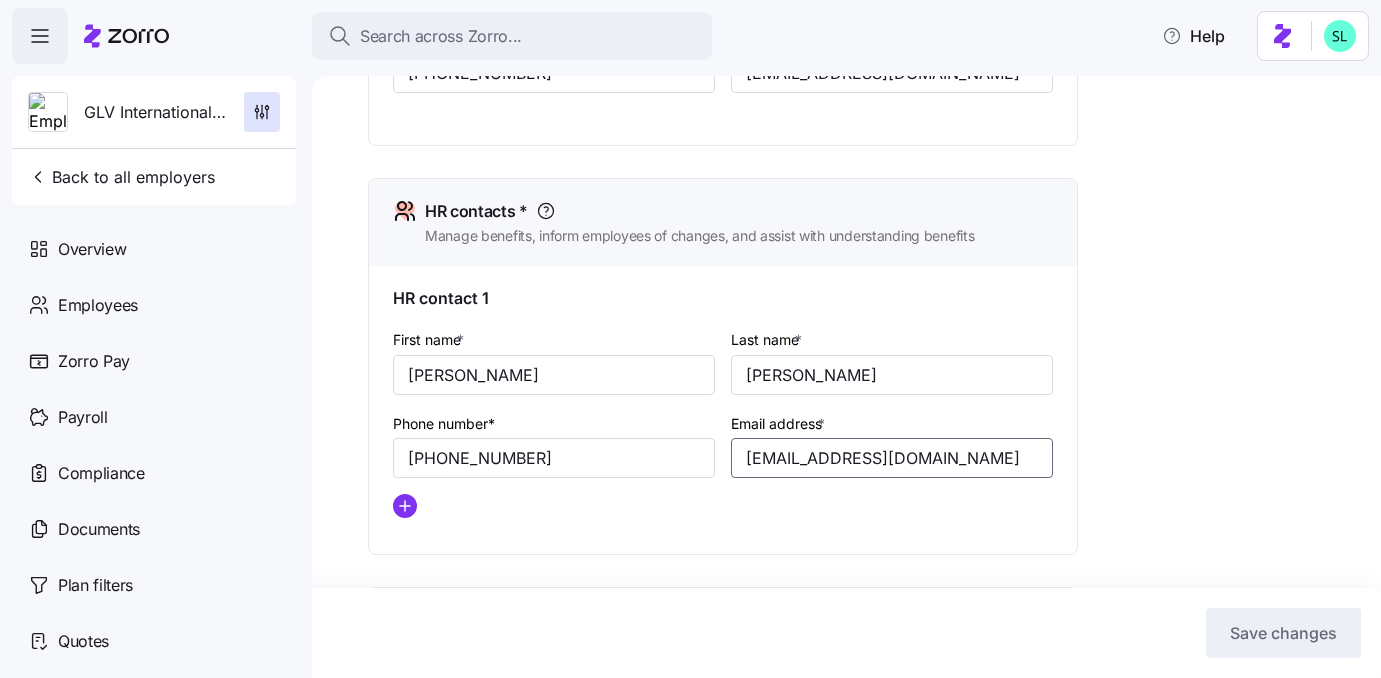 drag, startPoint x: 927, startPoint y: 462, endPoint x: 742, endPoint y: 457, distance: 185.06755 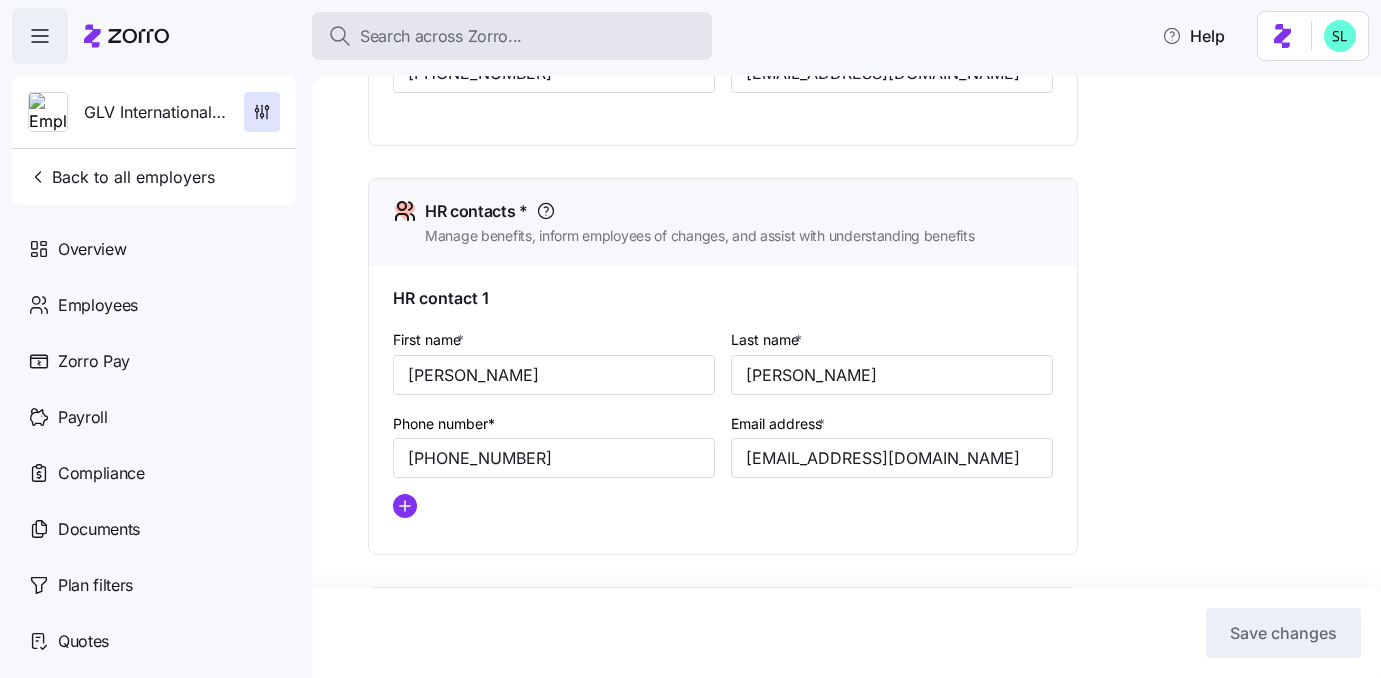click on "Search across Zorro..." at bounding box center (441, 36) 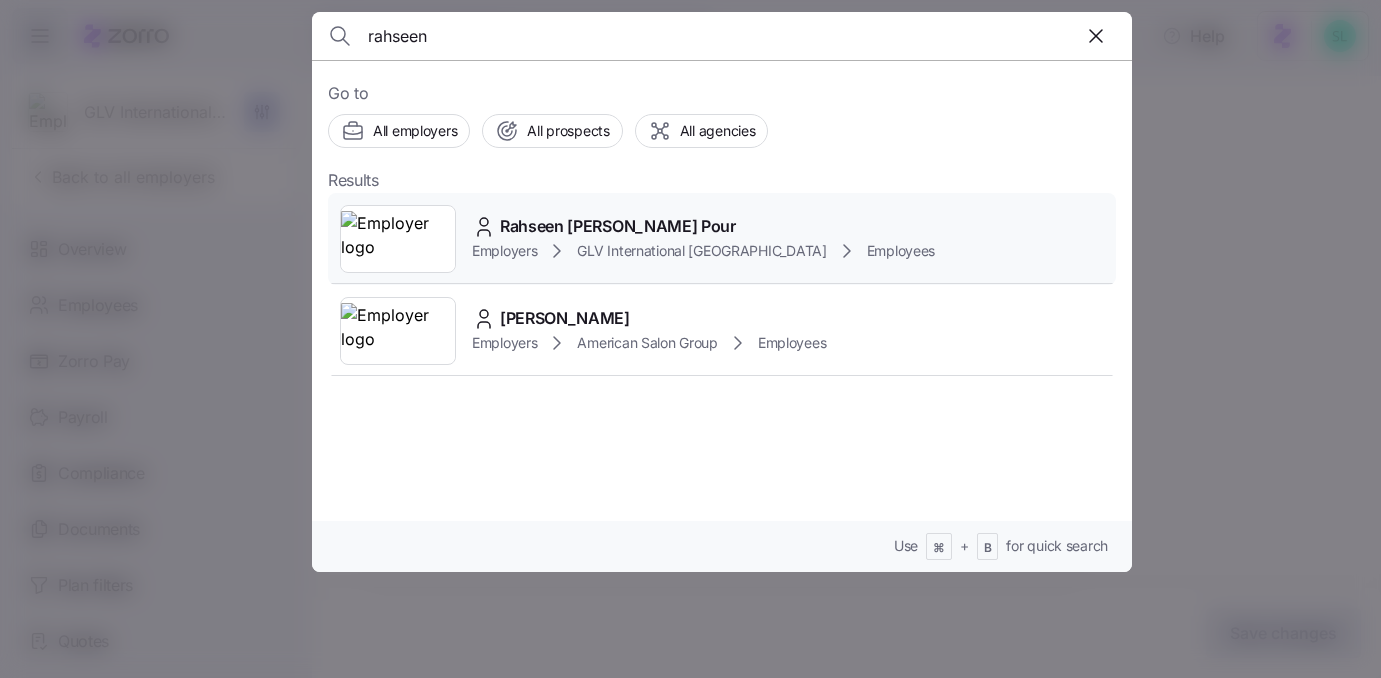 type on "rahseen" 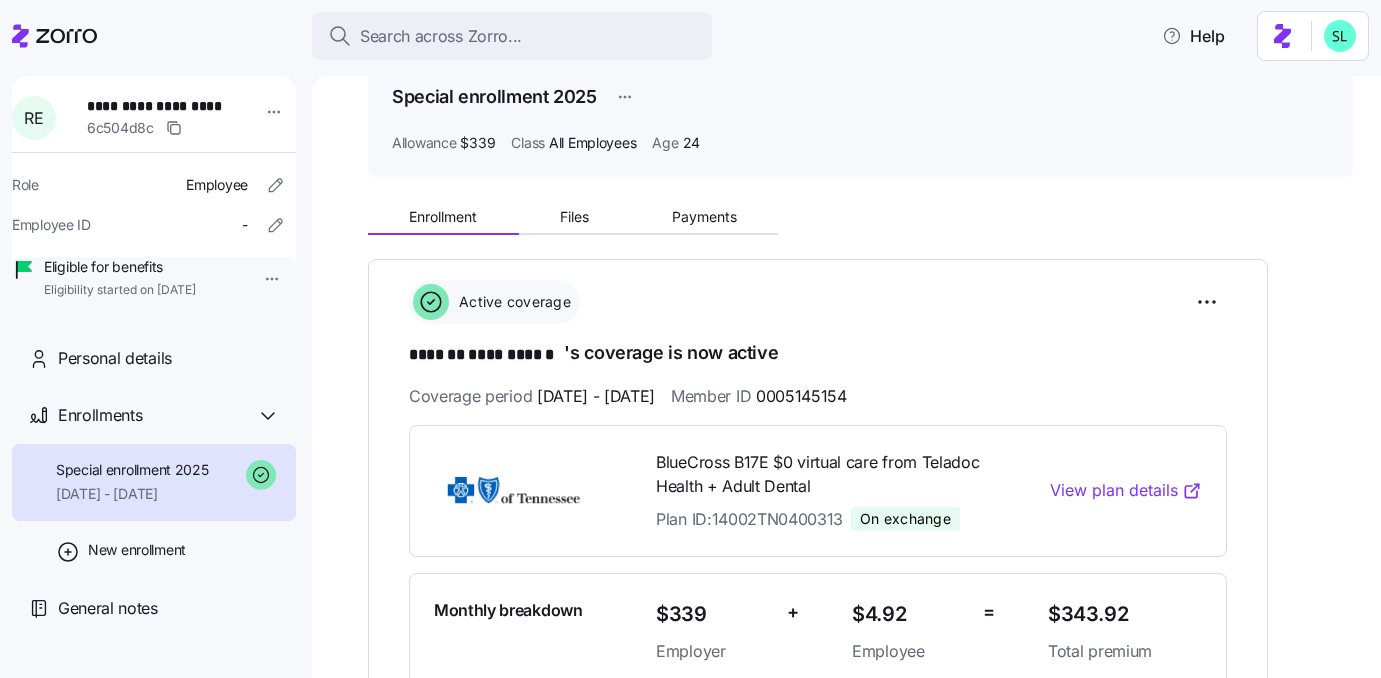 scroll, scrollTop: 0, scrollLeft: 0, axis: both 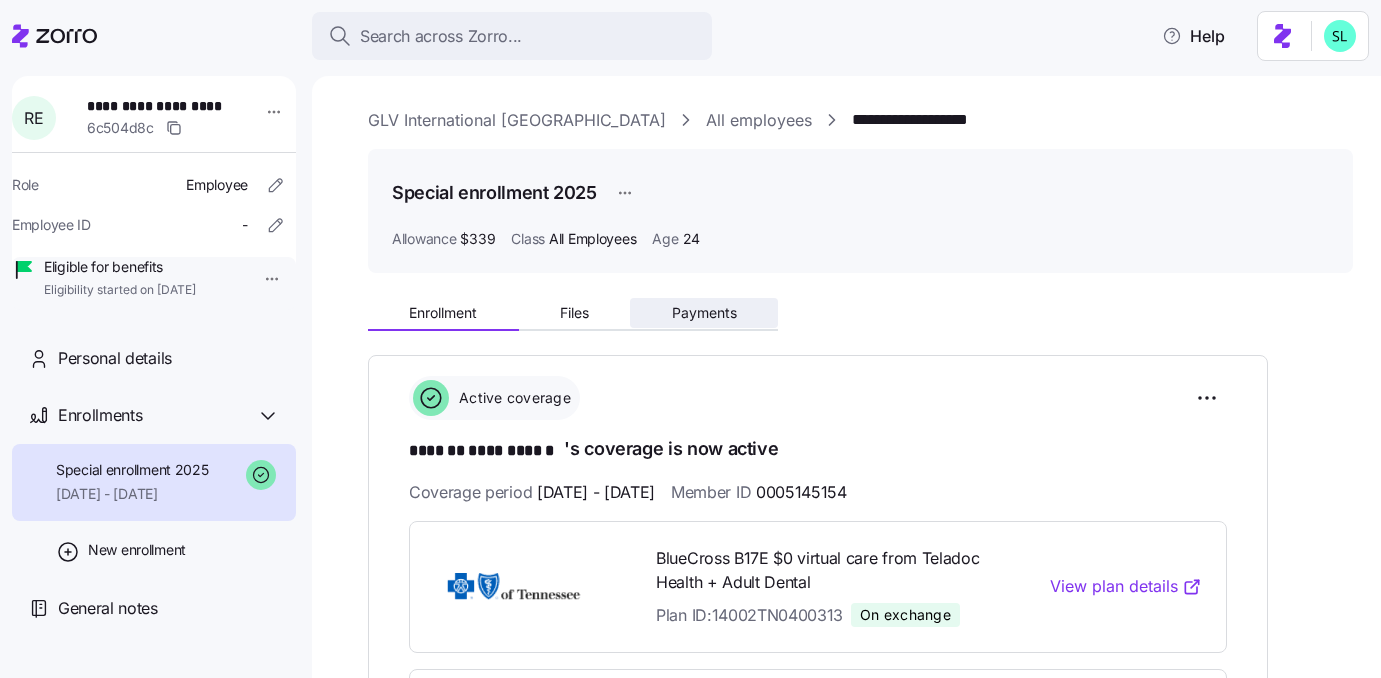 click on "Payments" at bounding box center [704, 313] 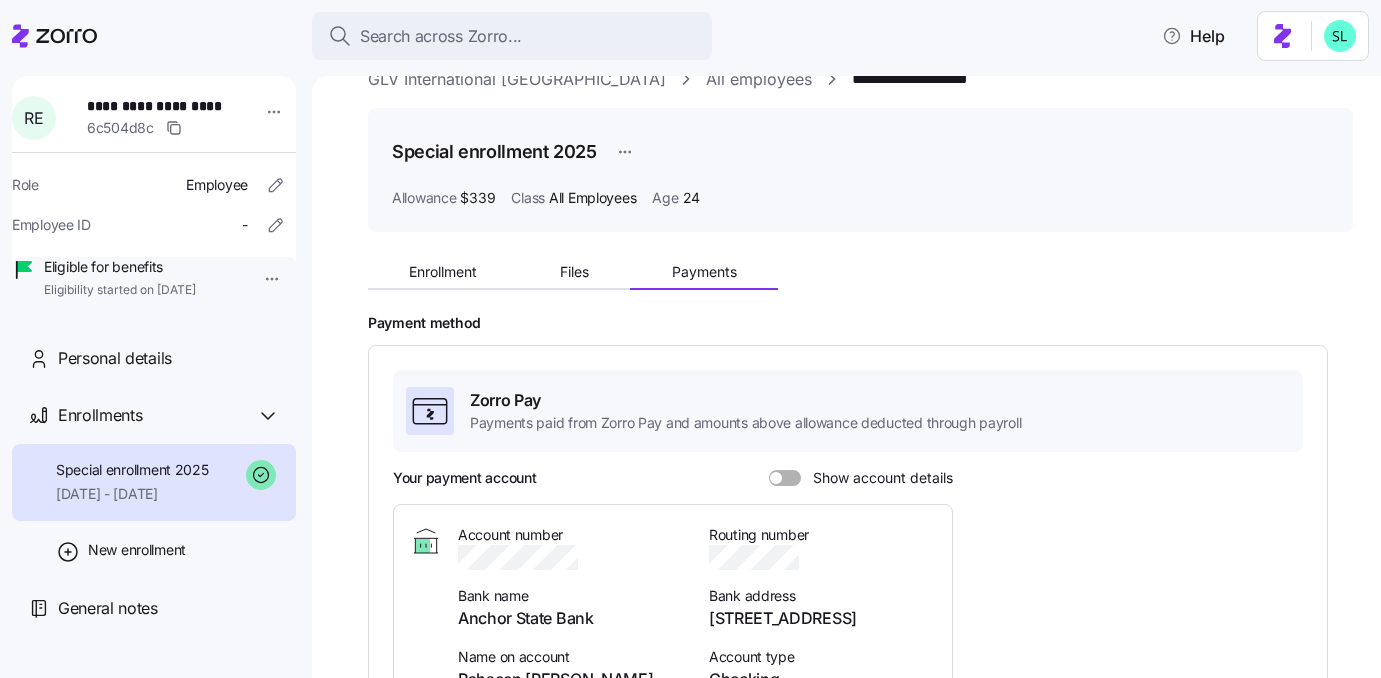 scroll, scrollTop: 0, scrollLeft: 0, axis: both 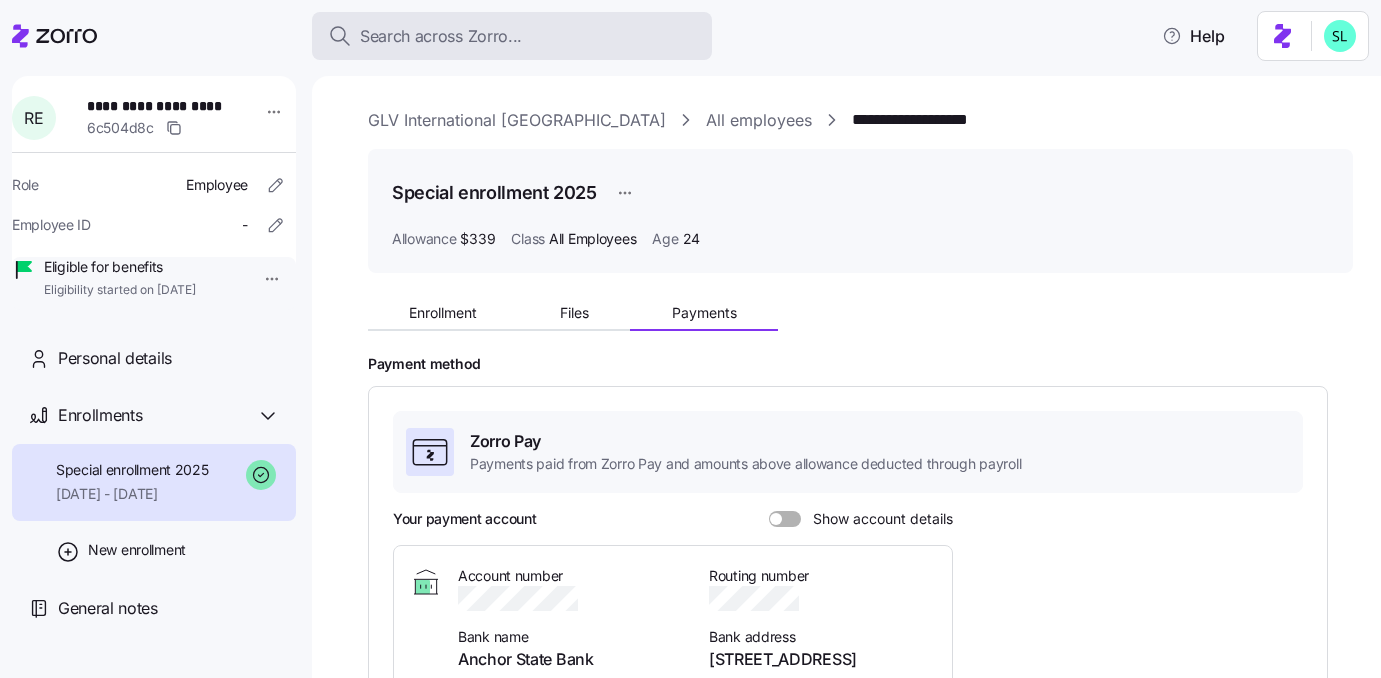 click on "Search across Zorro..." at bounding box center (441, 36) 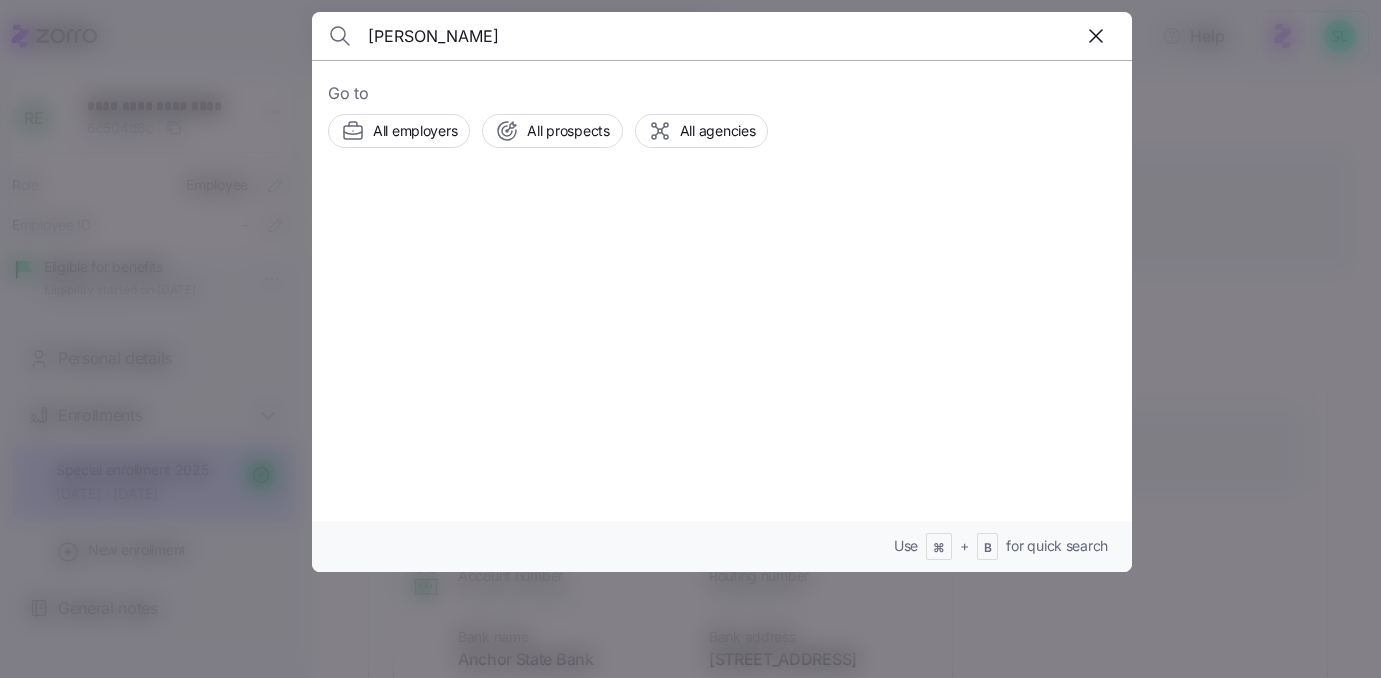 type on "conklin" 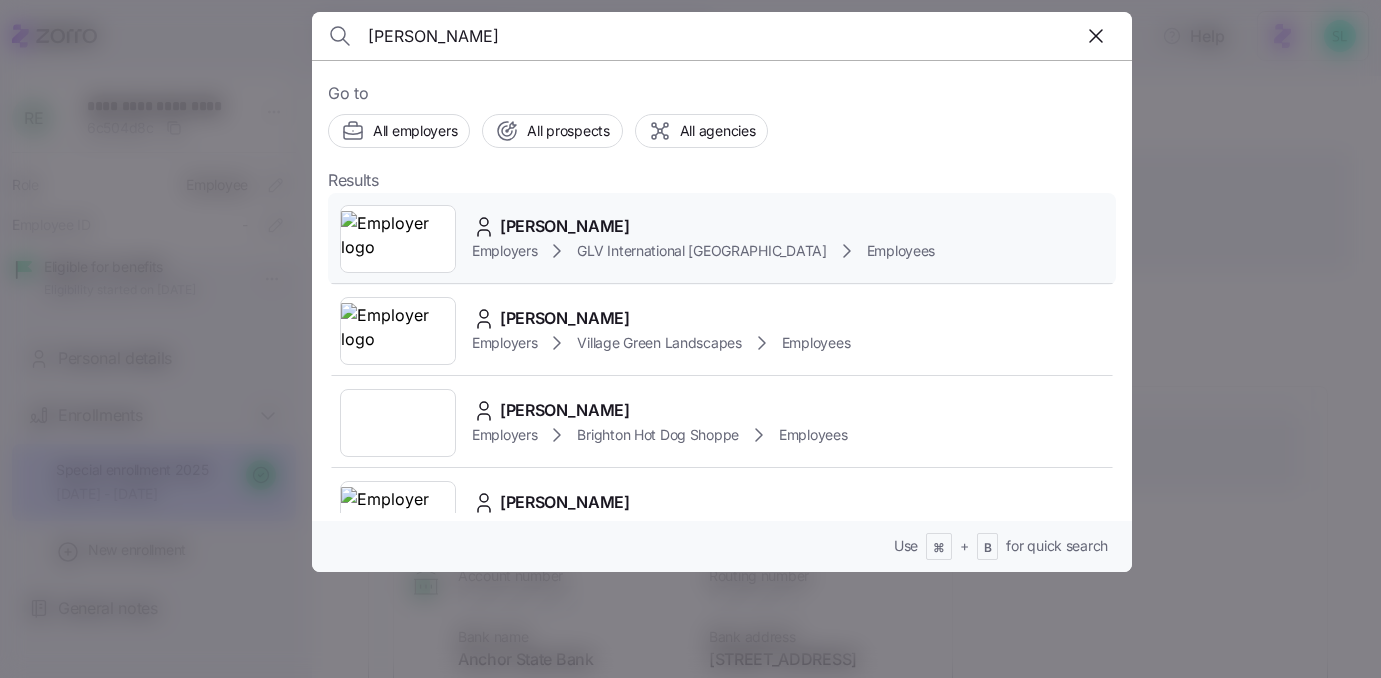 click on "Robert Conklin" at bounding box center (703, 226) 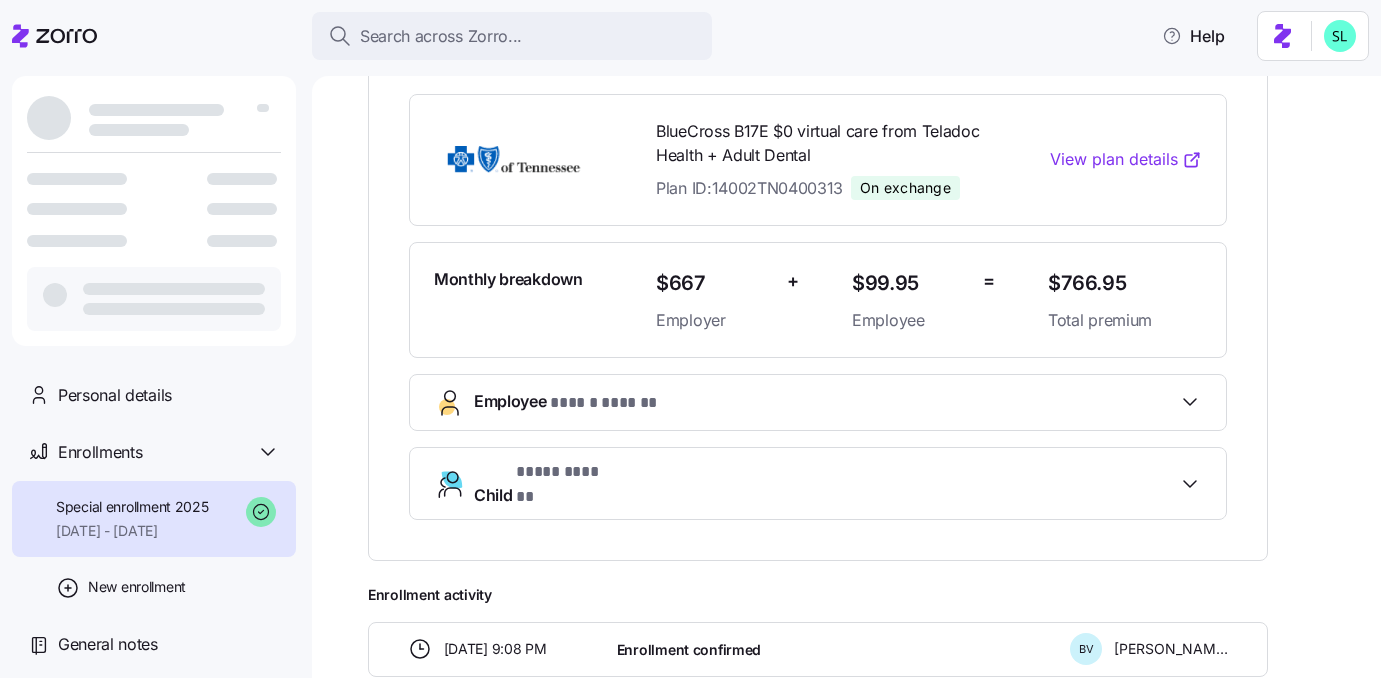 scroll, scrollTop: 0, scrollLeft: 0, axis: both 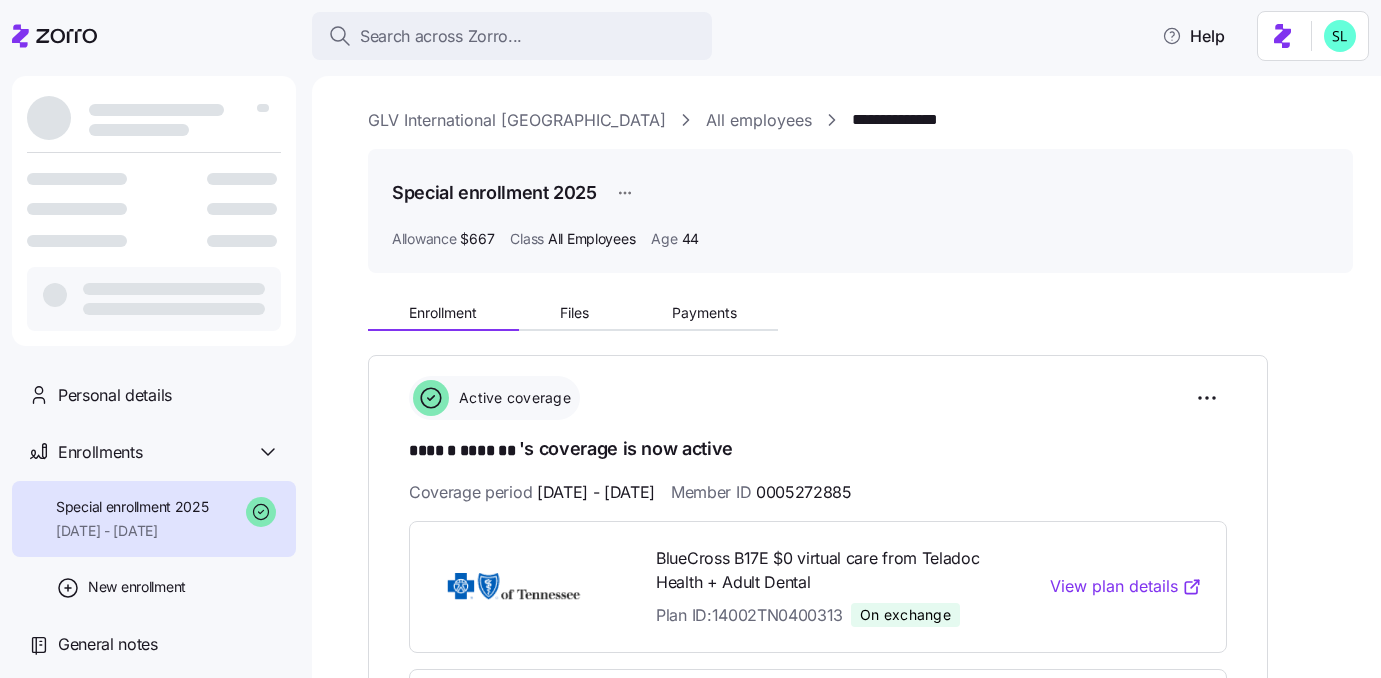 click on "**********" at bounding box center (860, 763) 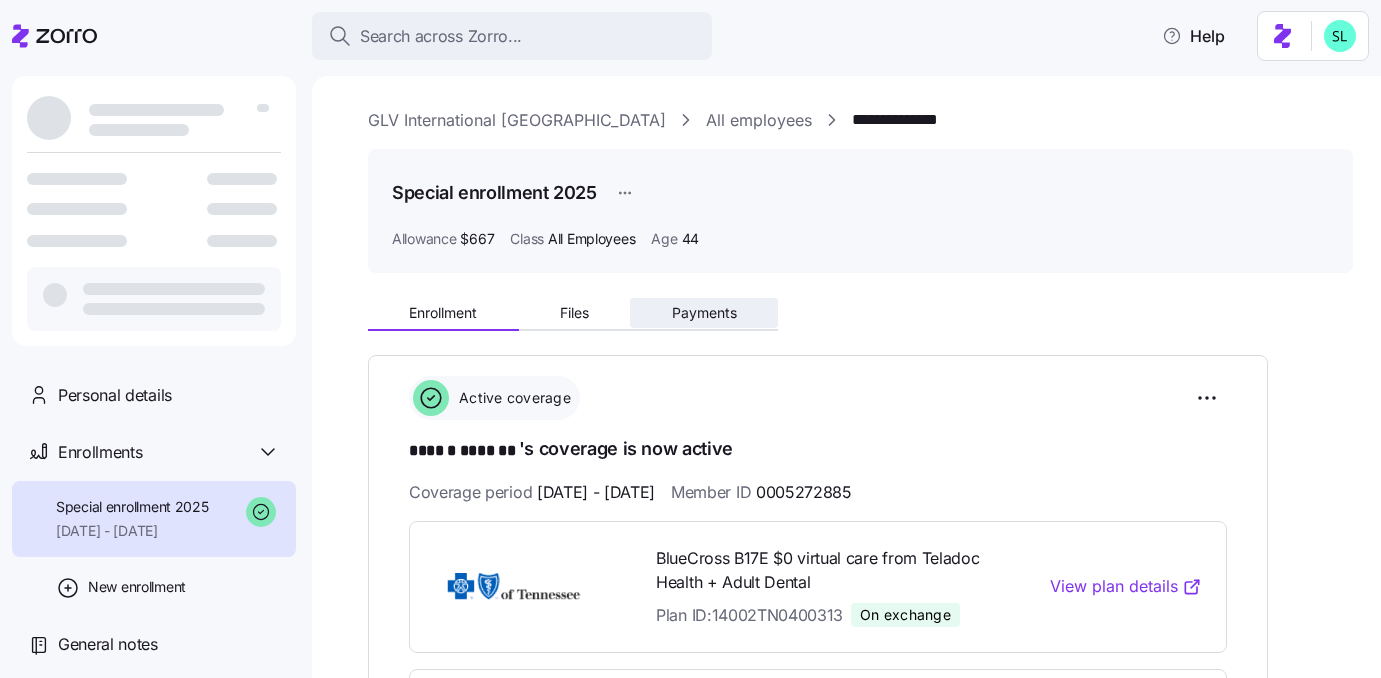 click on "Payments" at bounding box center (704, 313) 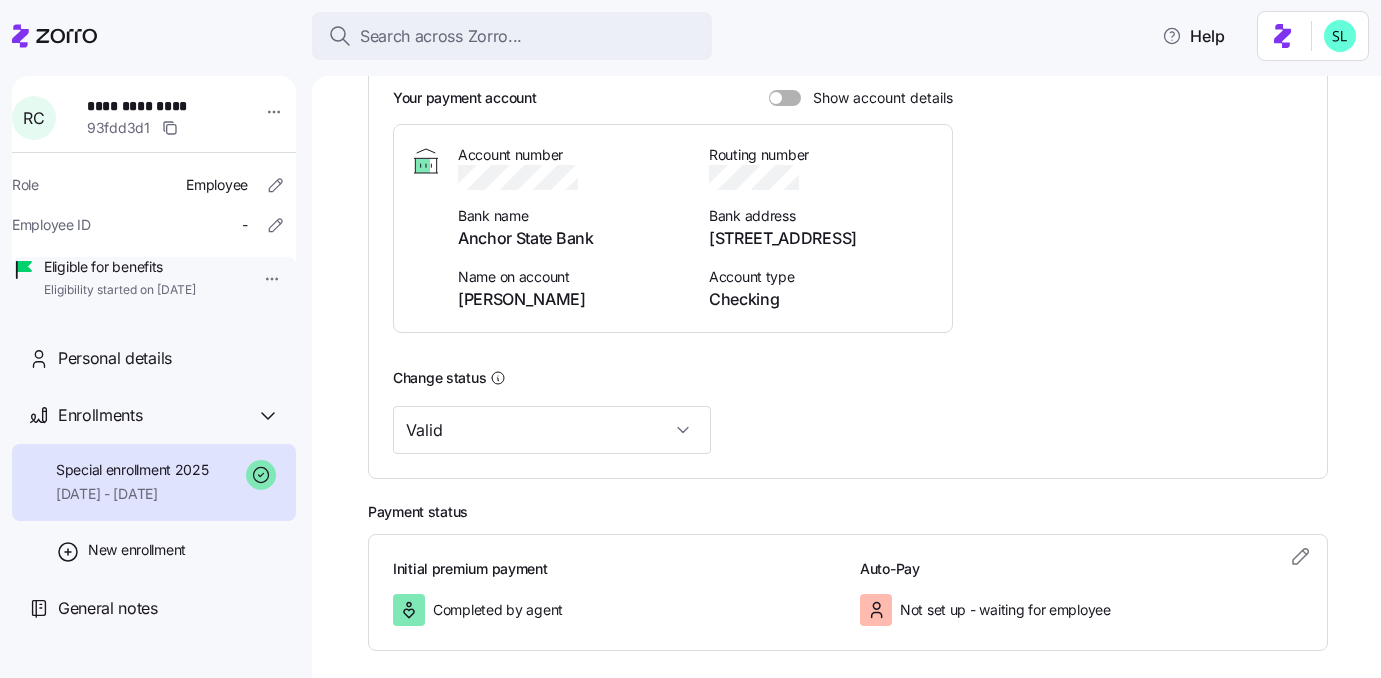 scroll, scrollTop: 514, scrollLeft: 0, axis: vertical 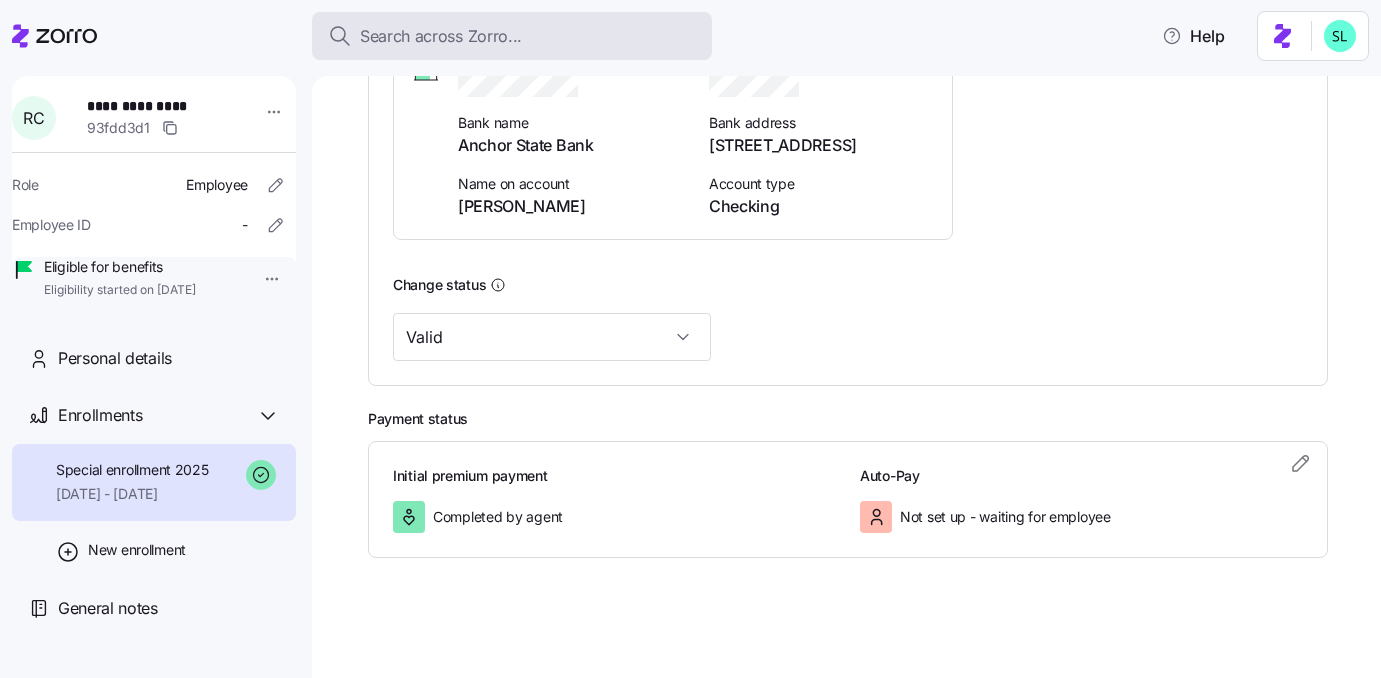 click on "Search across Zorro..." at bounding box center (441, 36) 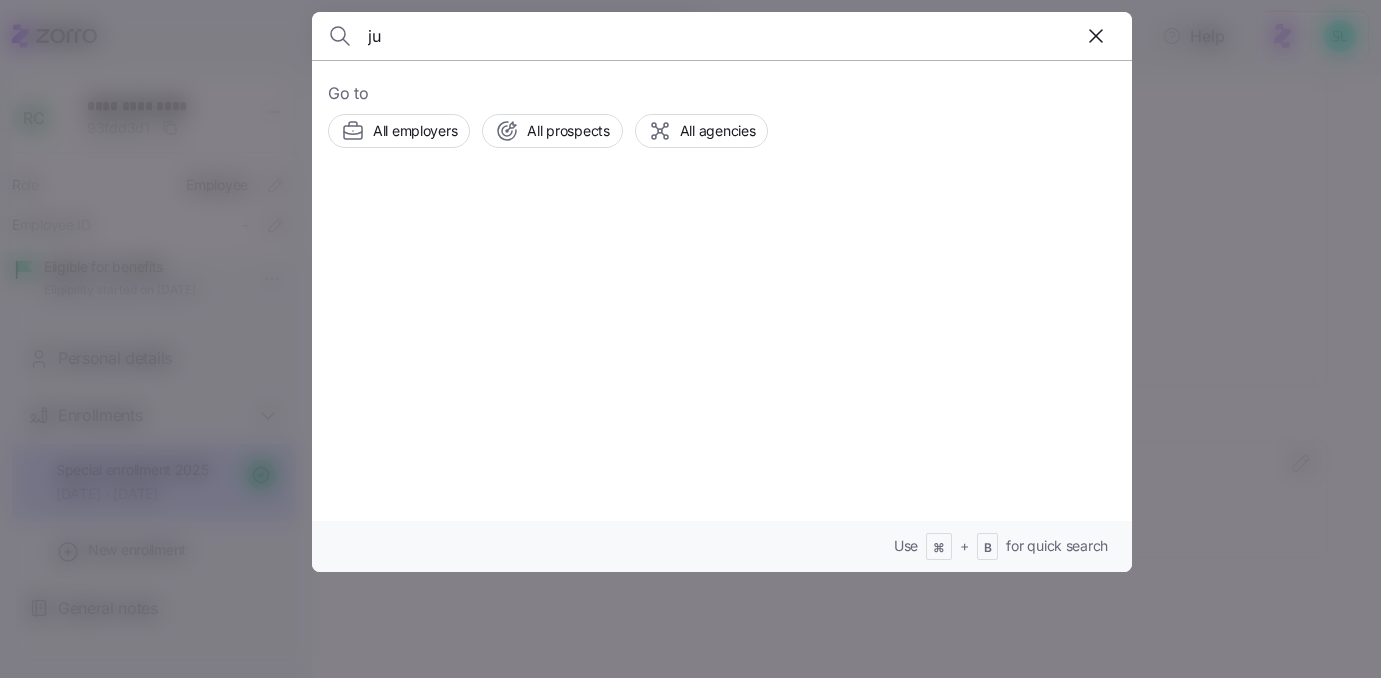 type on "j" 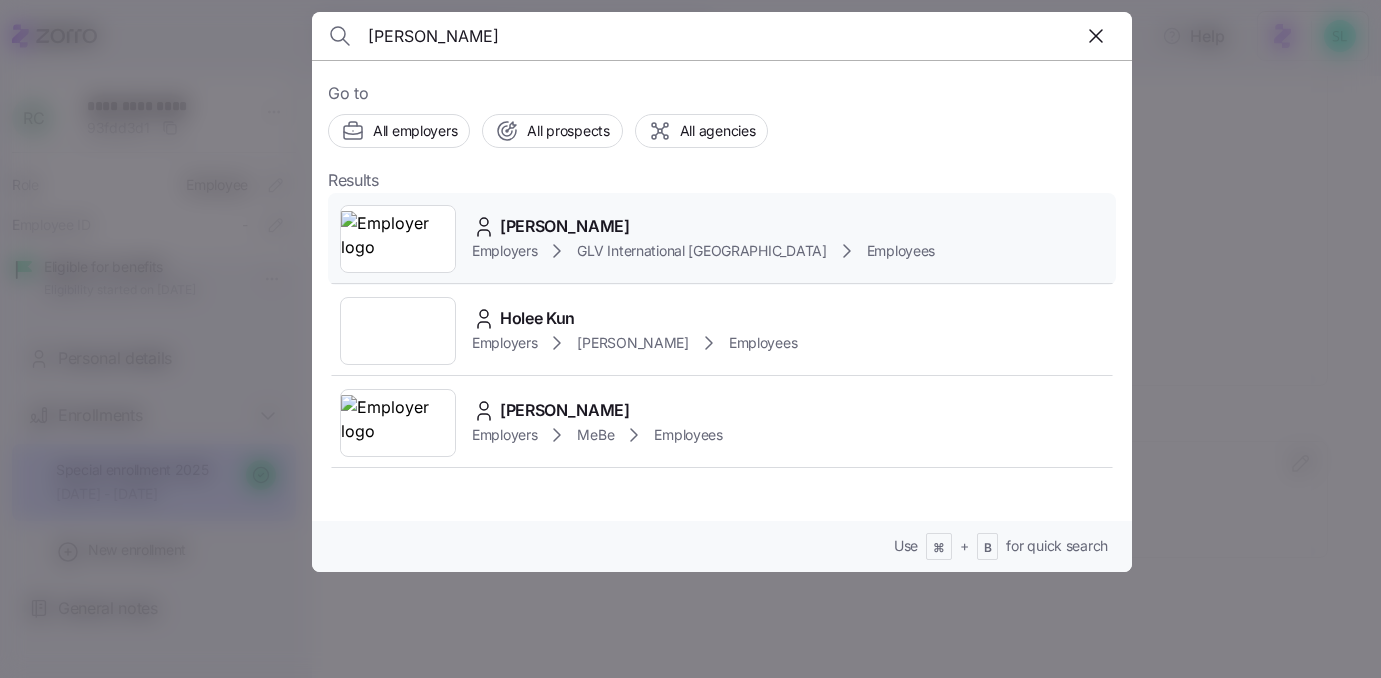 type on "kun hee" 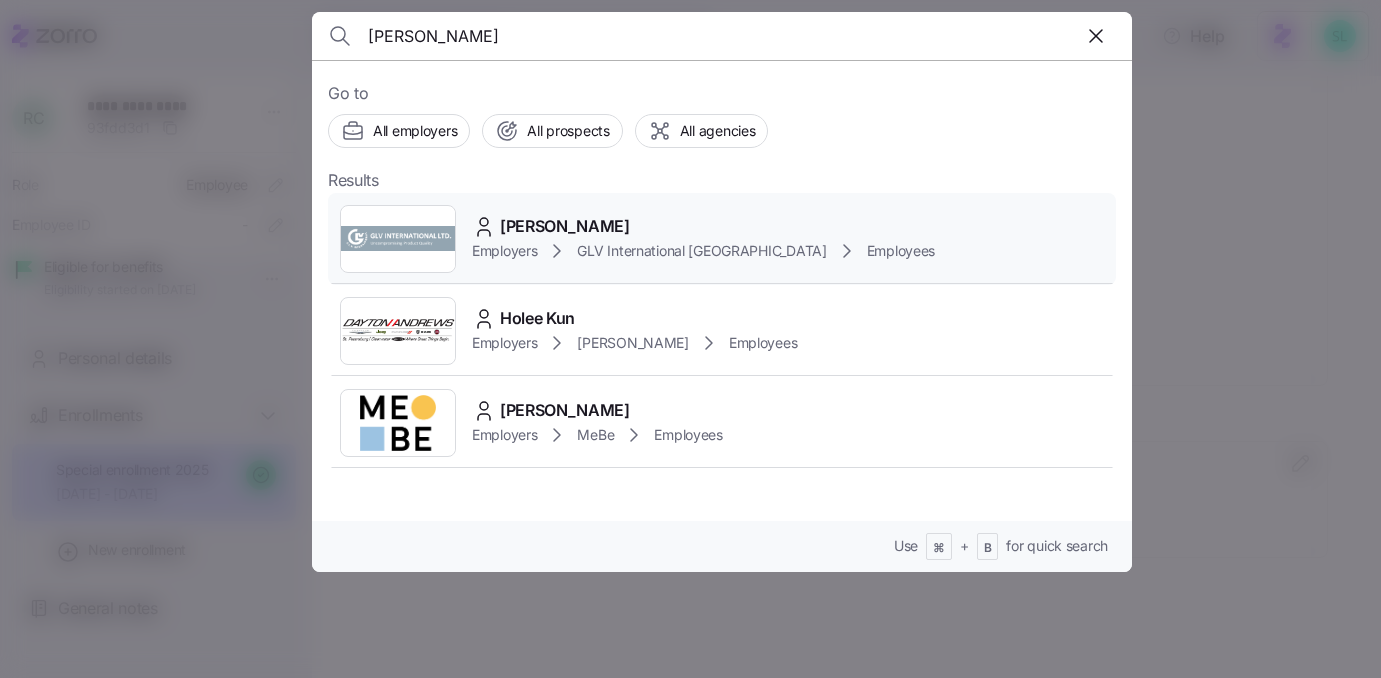 click on "Kun Hee Cho" at bounding box center [565, 226] 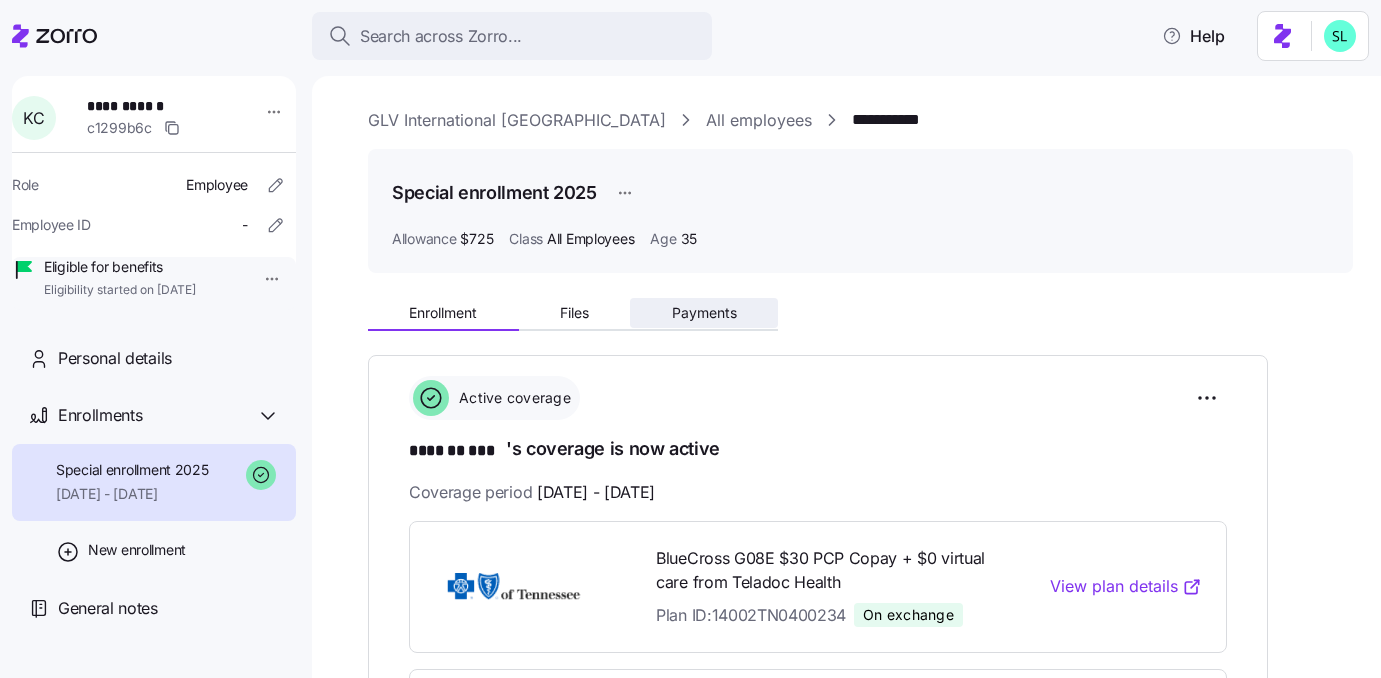 click on "Payments" at bounding box center [704, 313] 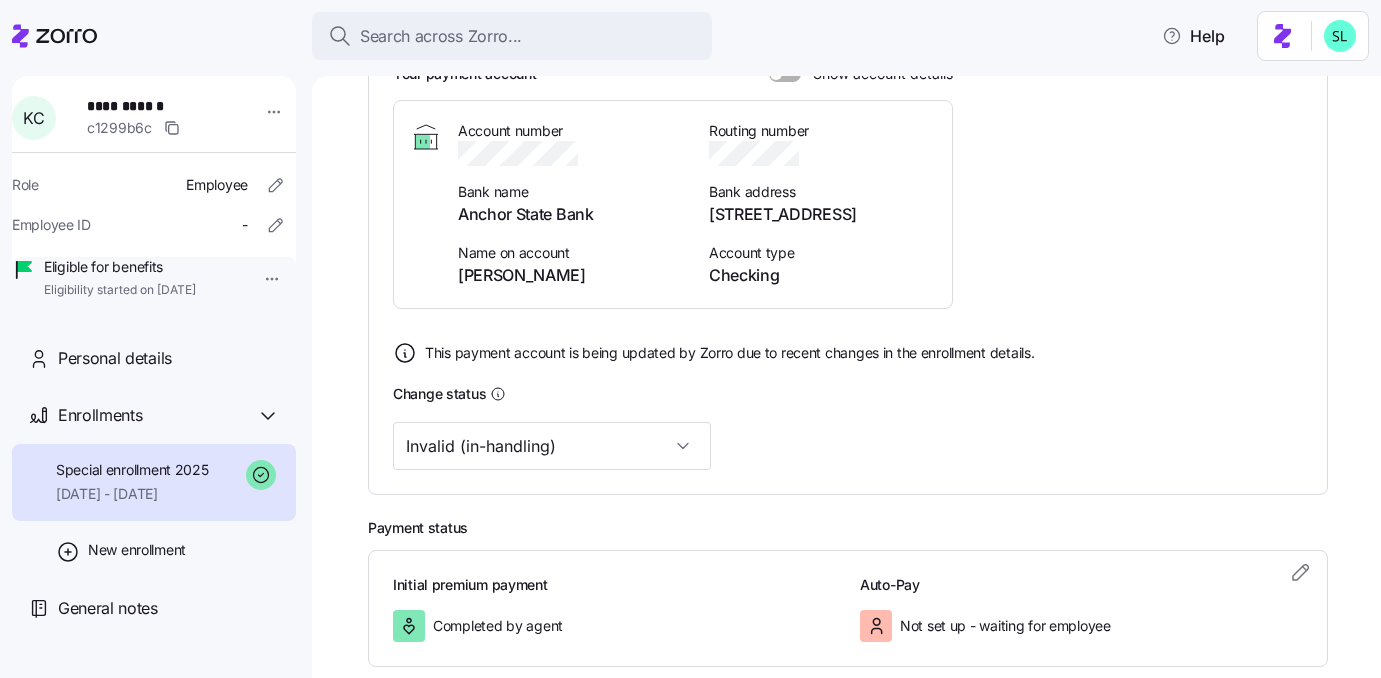 scroll, scrollTop: 554, scrollLeft: 0, axis: vertical 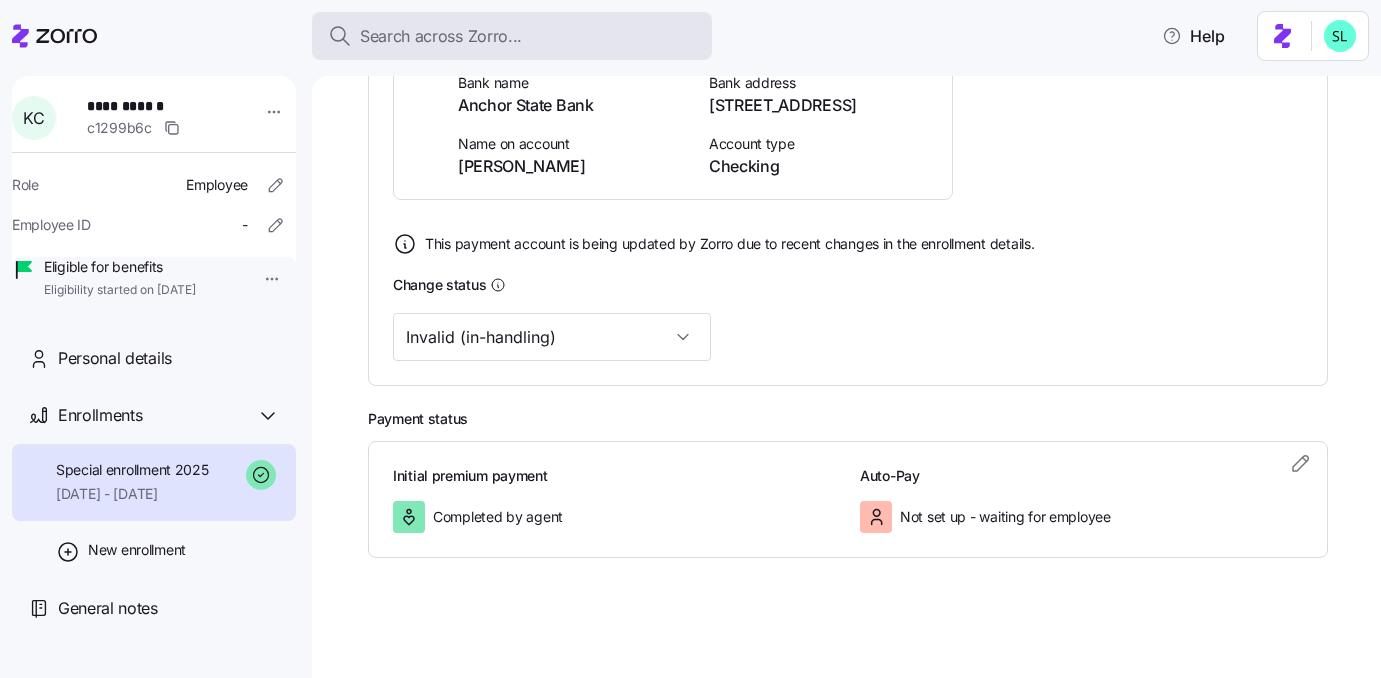 click on "Search across Zorro..." at bounding box center (441, 36) 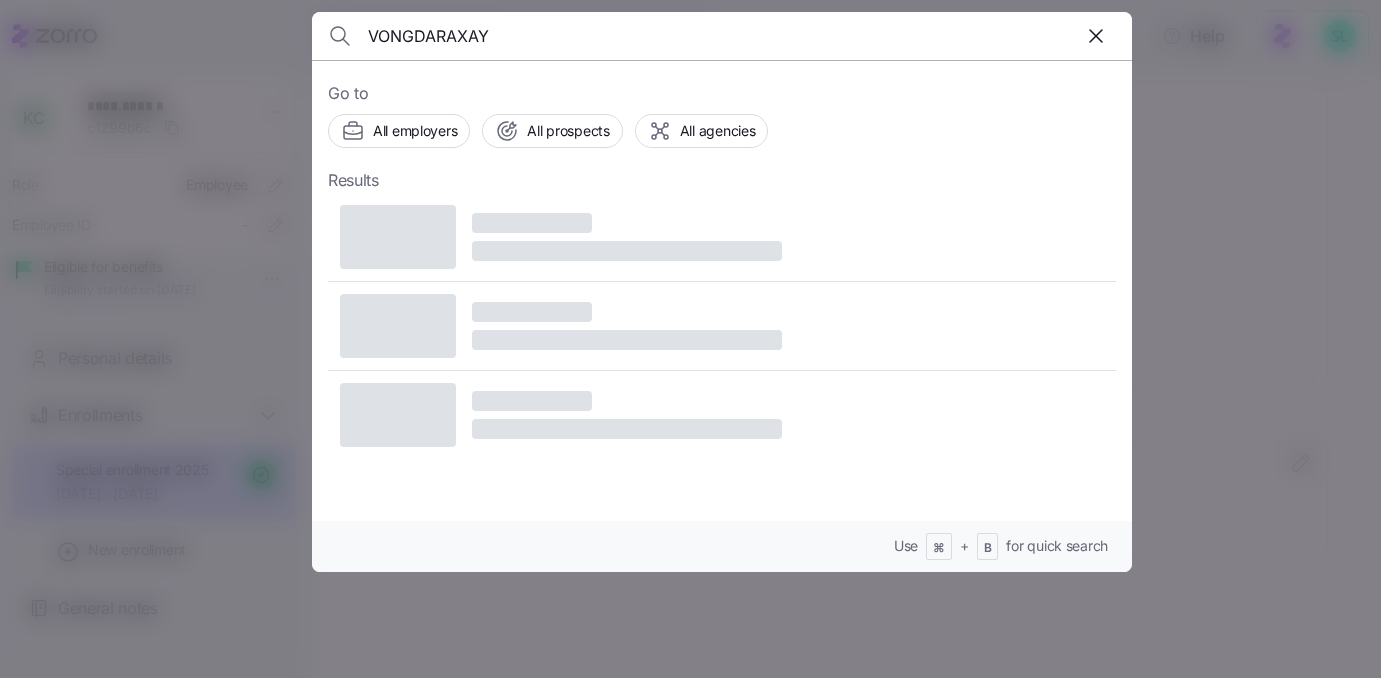 type on "VONGDARAXAY" 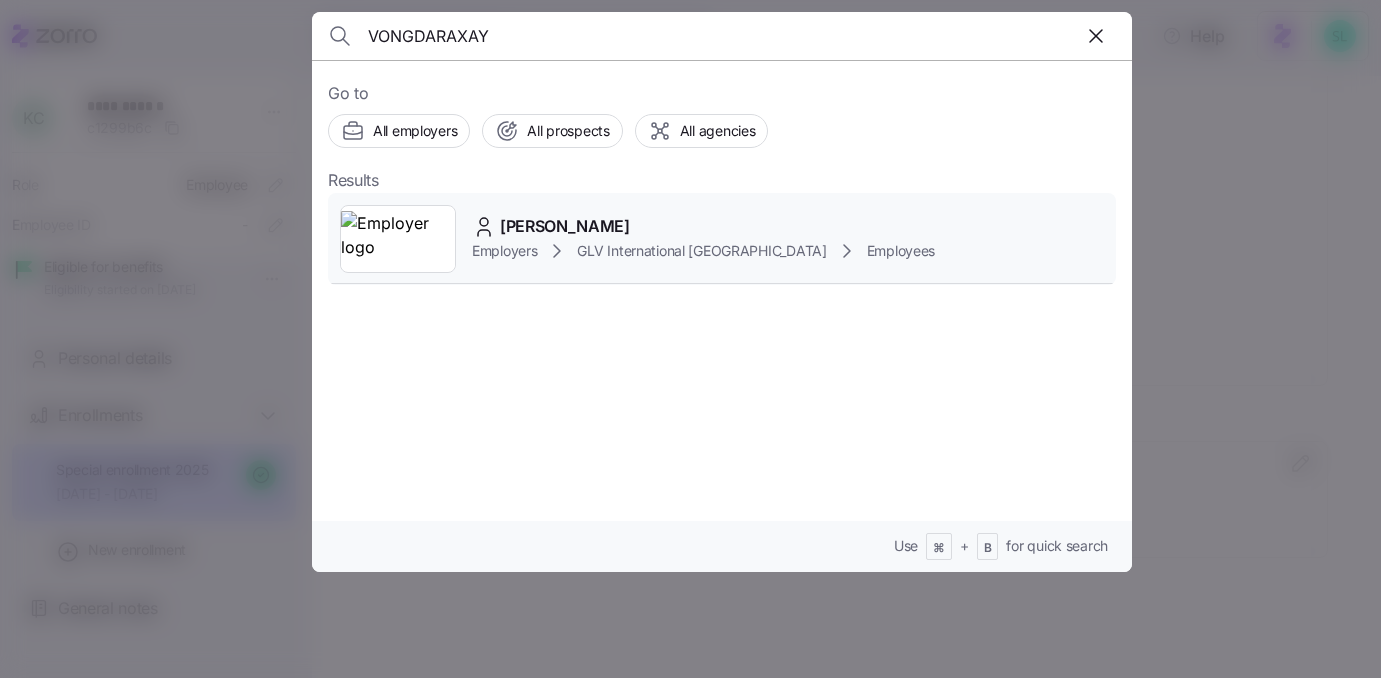 click on "noah VONGDARAXAY" at bounding box center [565, 226] 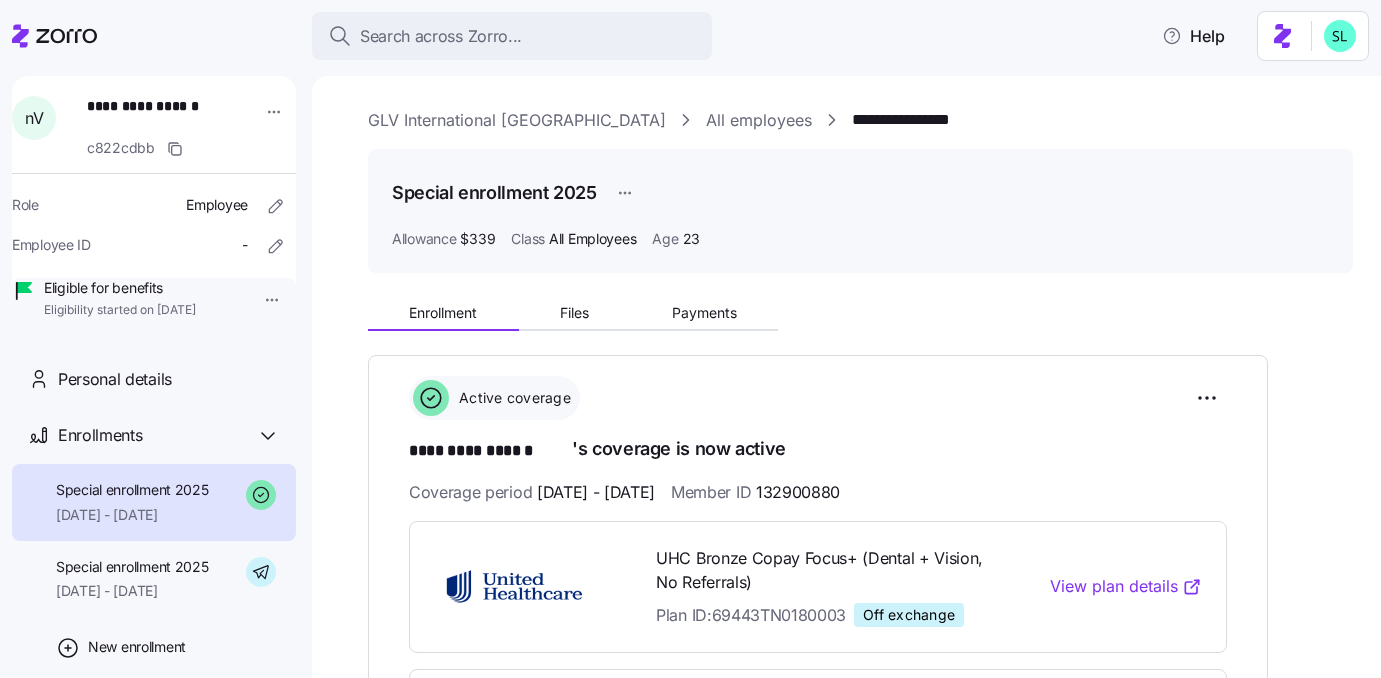 click on "**********" at bounding box center (860, 718) 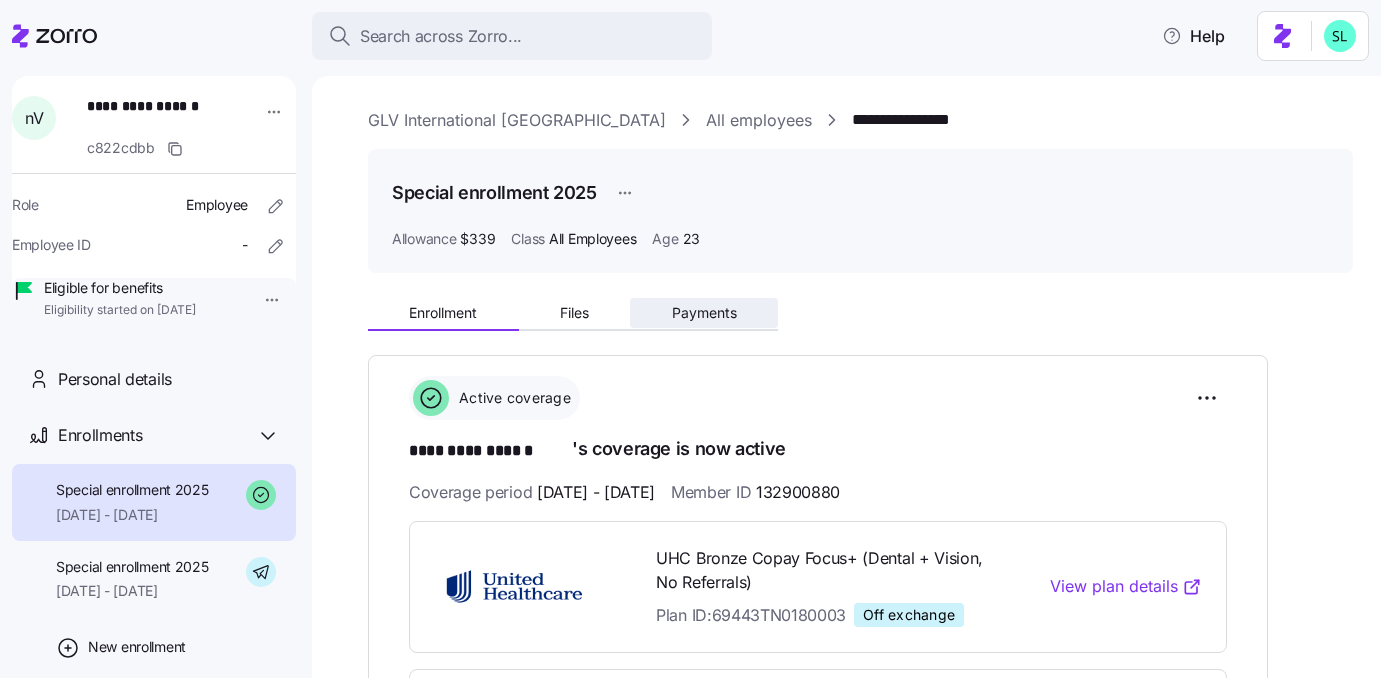 click on "Payments" at bounding box center [704, 313] 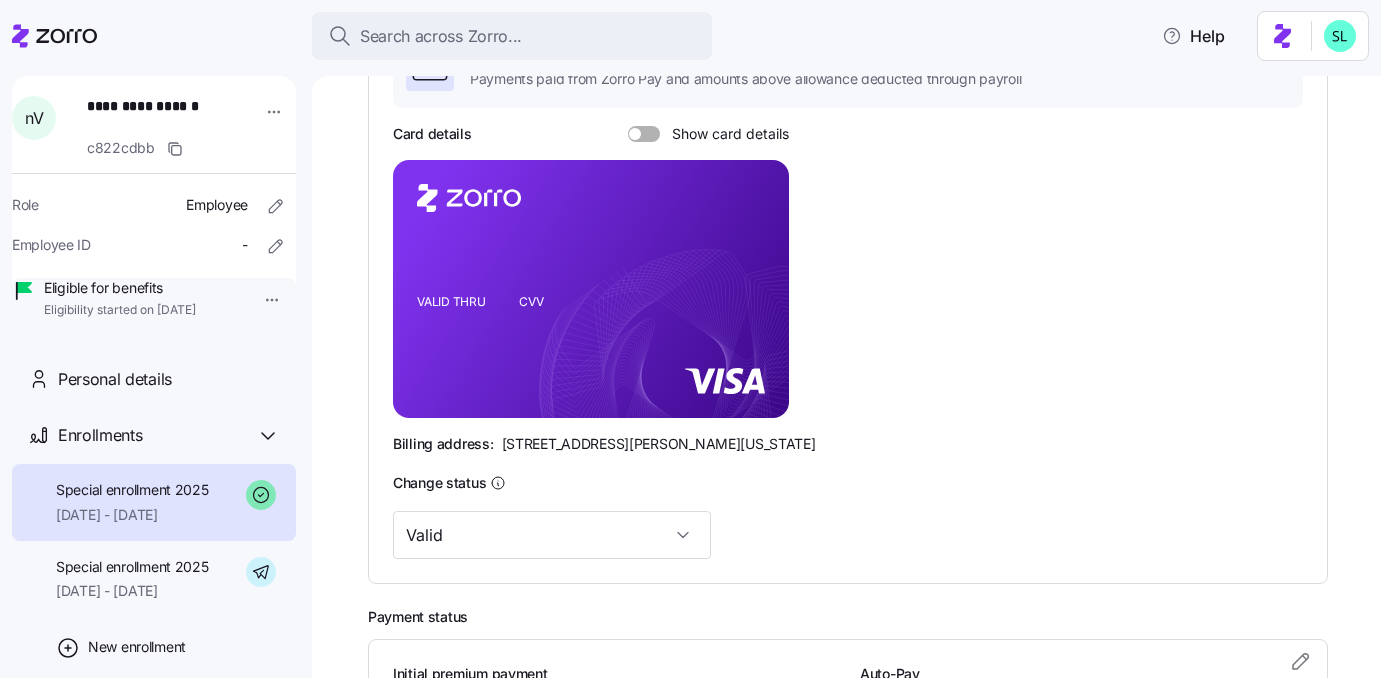 scroll, scrollTop: 206, scrollLeft: 0, axis: vertical 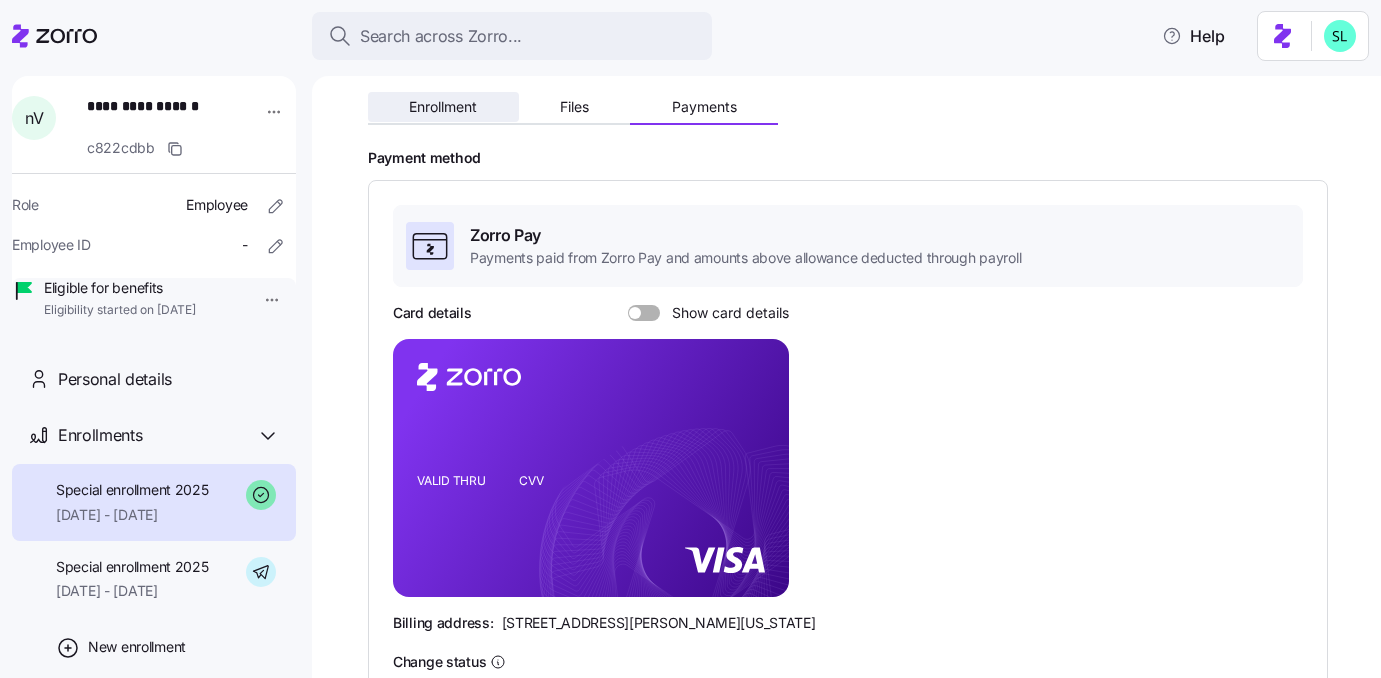 click on "Enrollment" at bounding box center [443, 107] 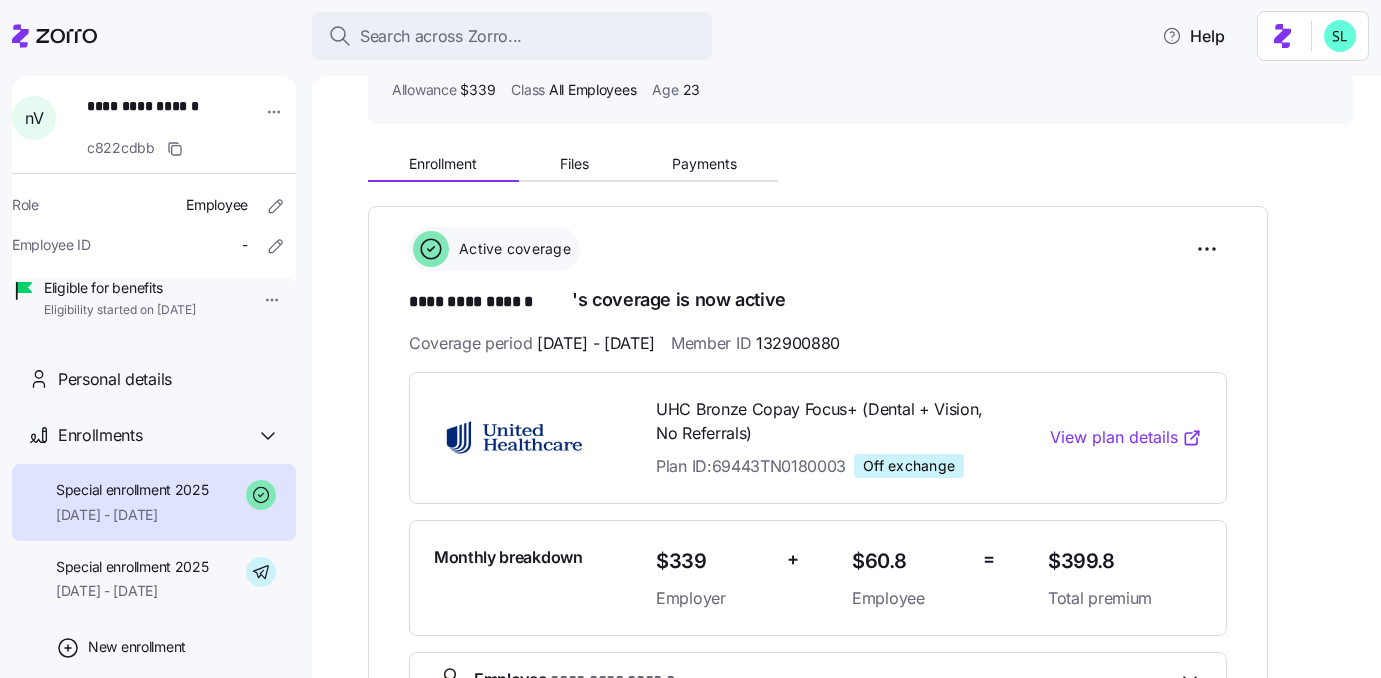 scroll, scrollTop: 2, scrollLeft: 0, axis: vertical 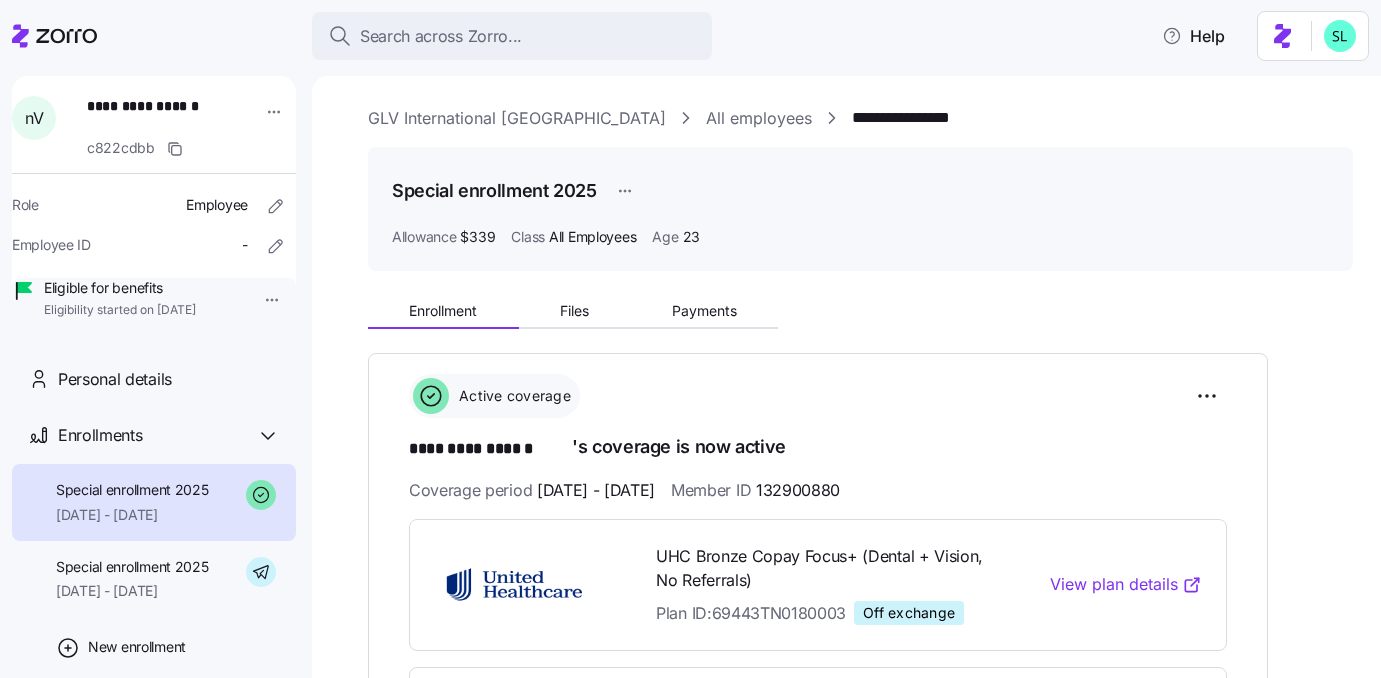 click on "**********" at bounding box center (934, 118) 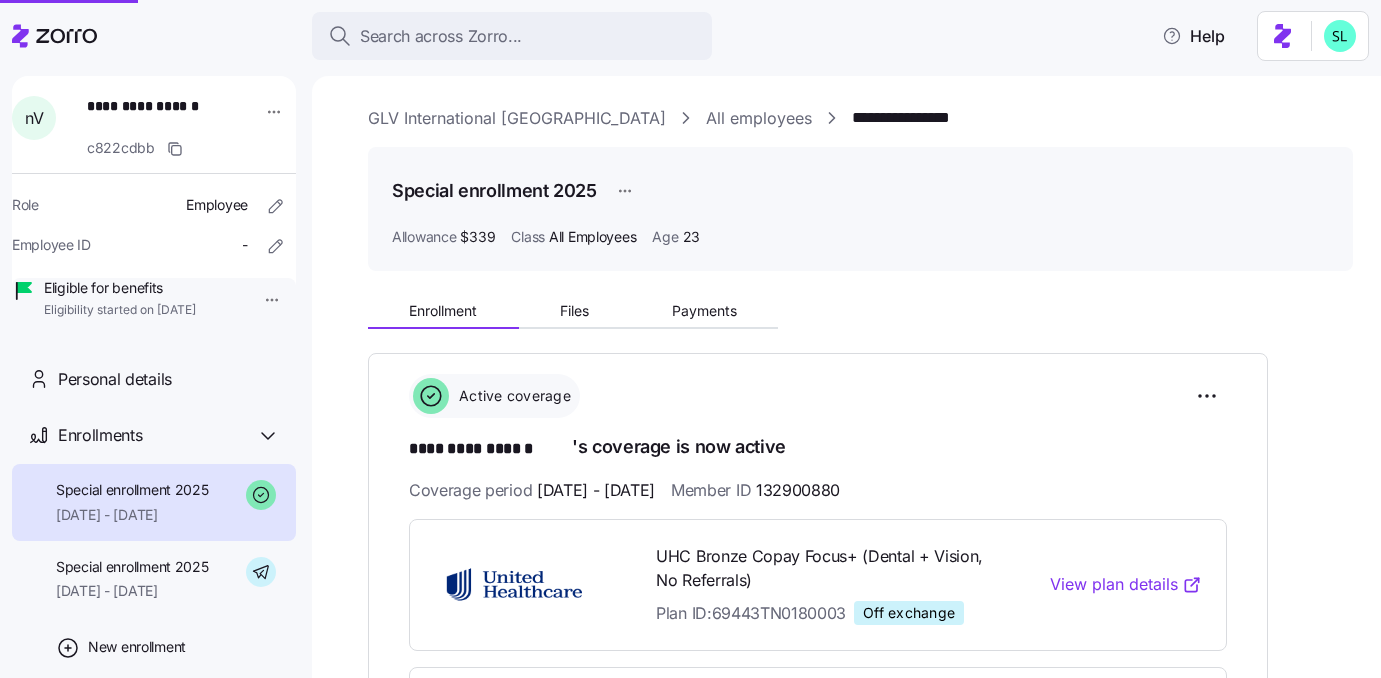 click on "**********" at bounding box center [934, 118] 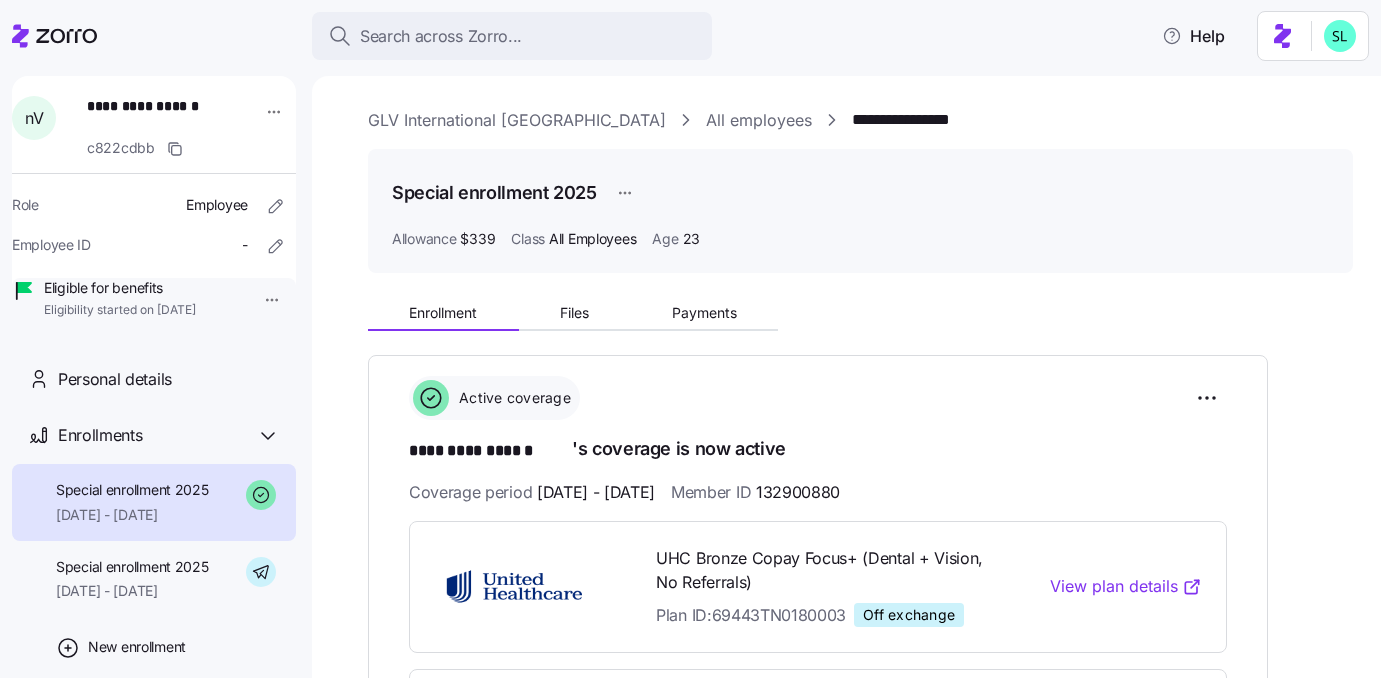 click on "**********" at bounding box center [490, 451] 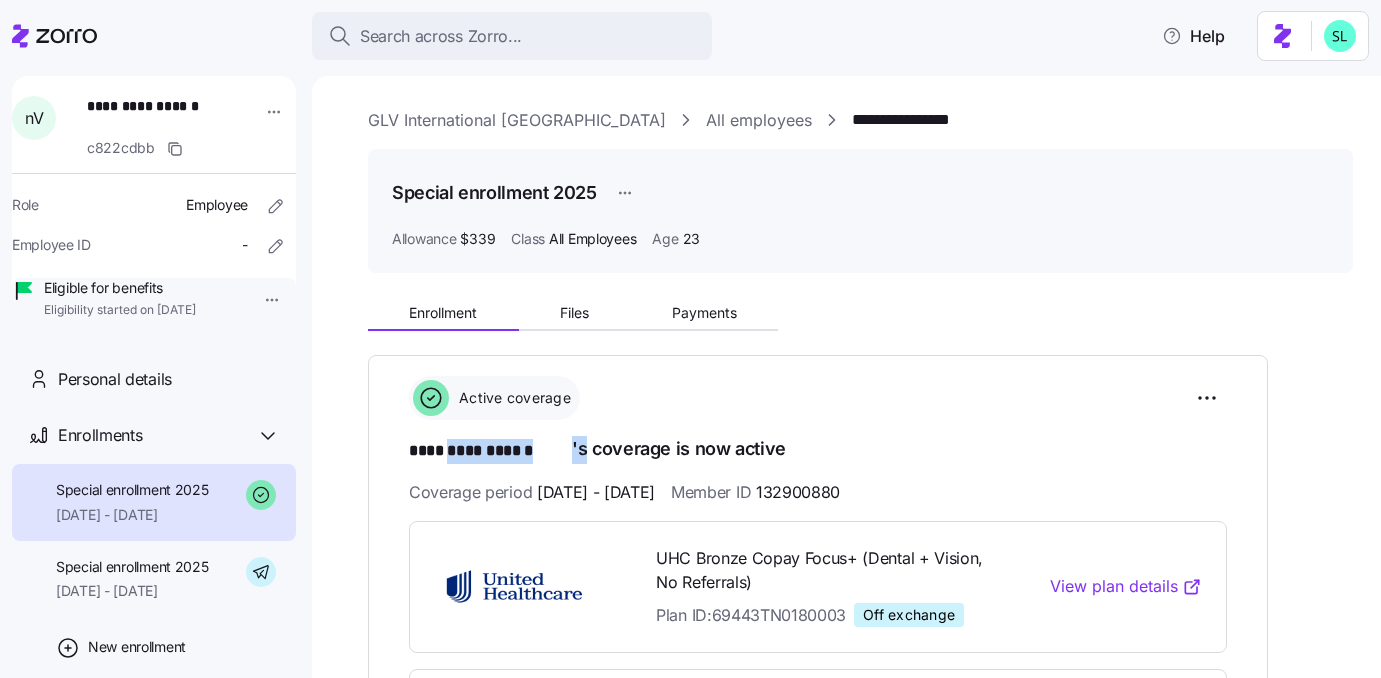 click on "**********" at bounding box center [490, 451] 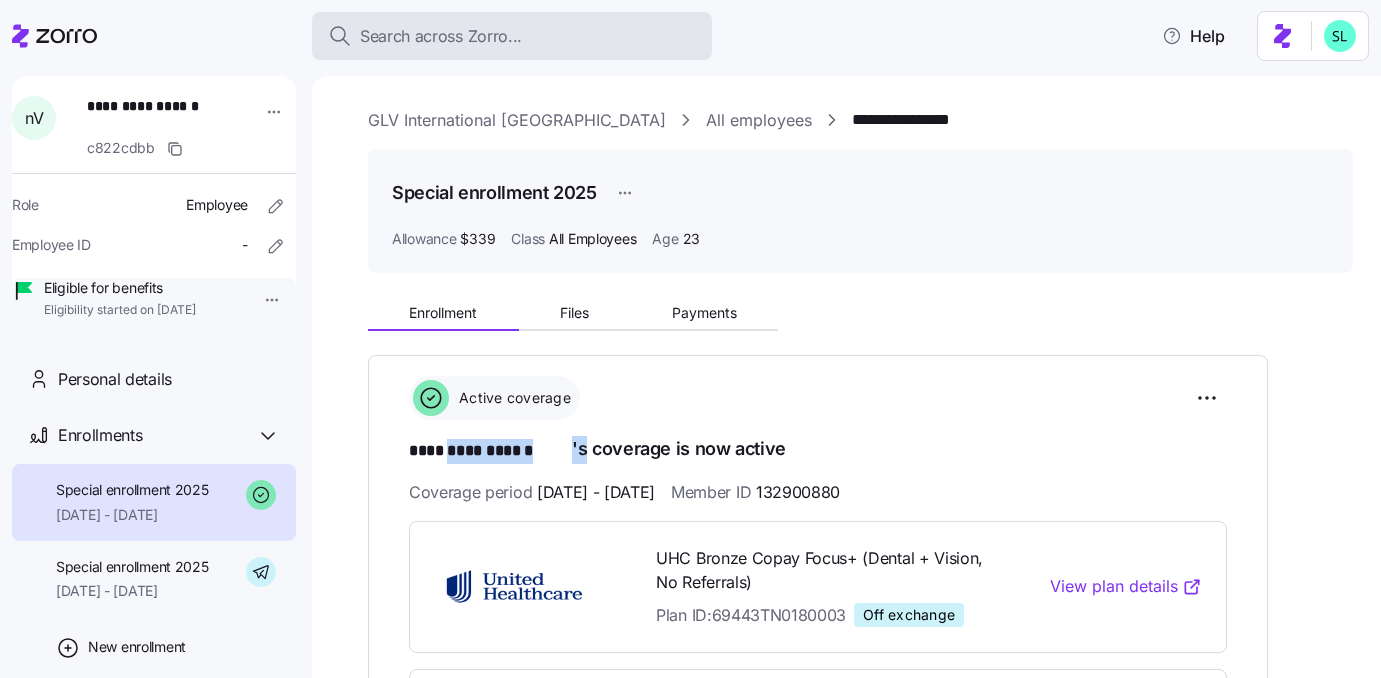 click on "Search across Zorro..." at bounding box center (512, 36) 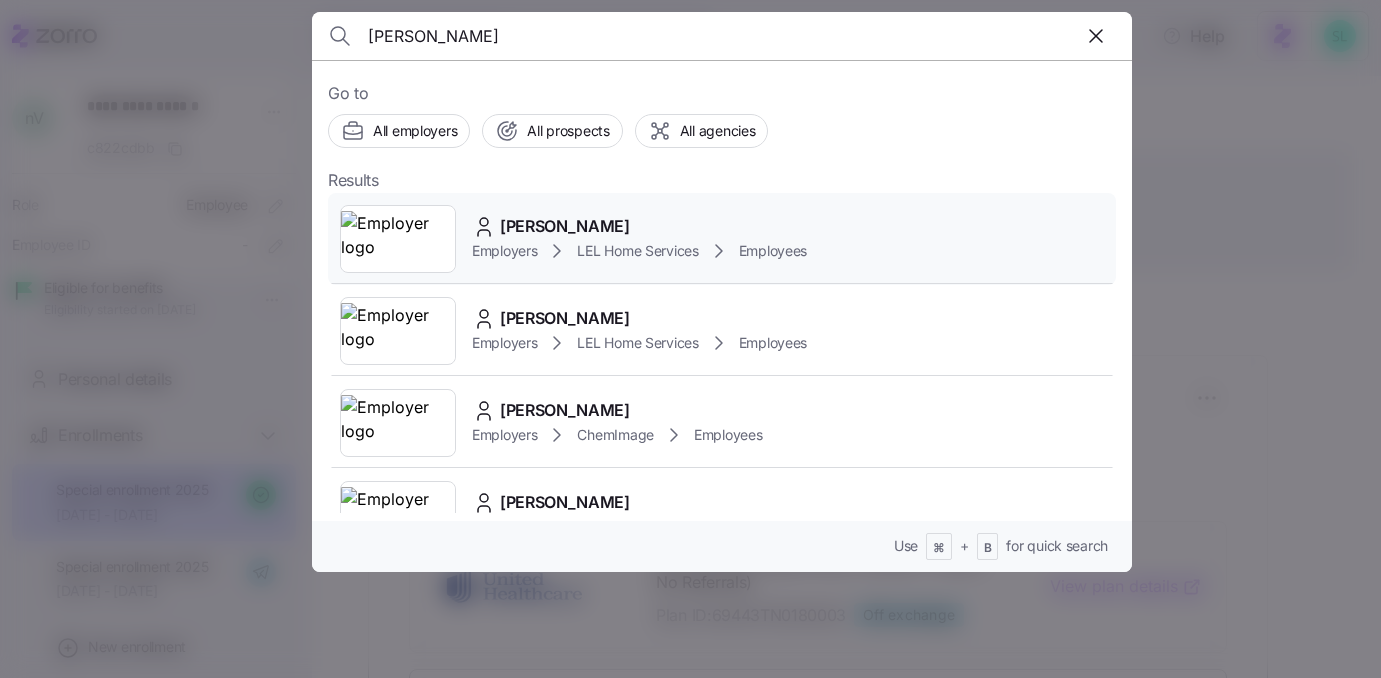 type on "shively" 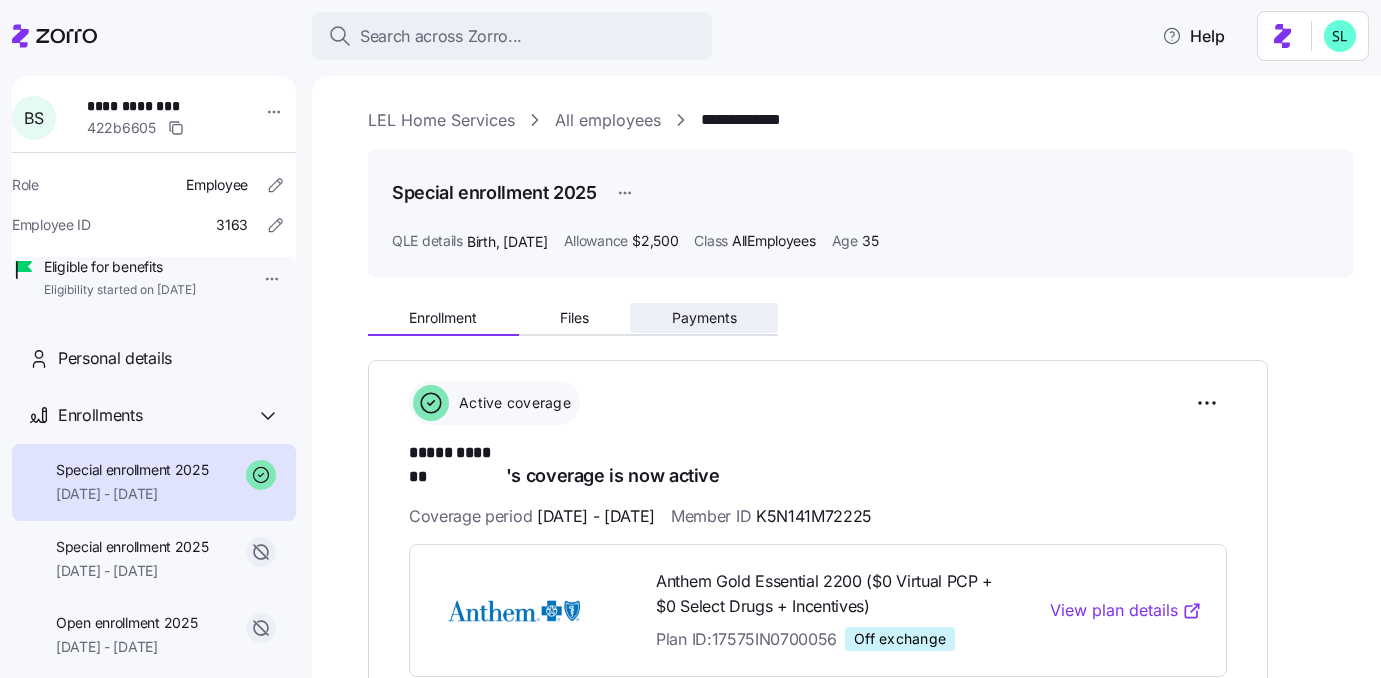 click on "Payments" at bounding box center (704, 318) 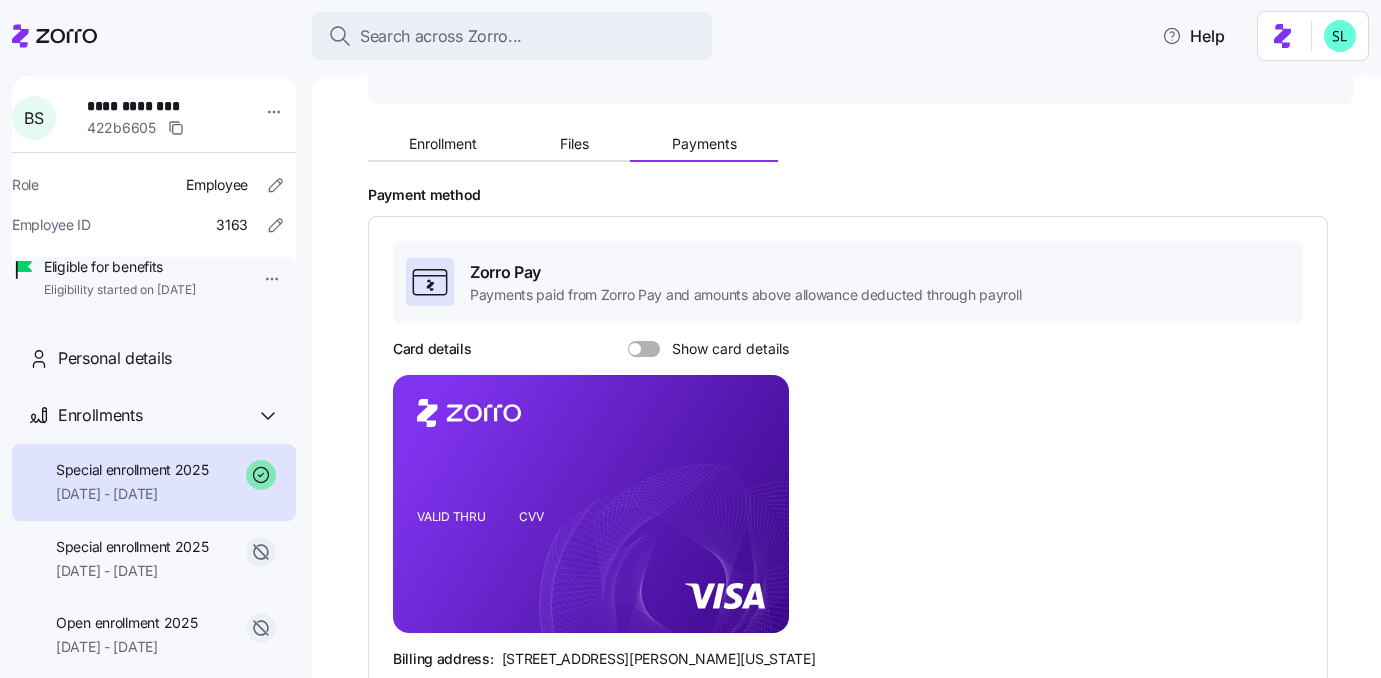 scroll, scrollTop: 0, scrollLeft: 0, axis: both 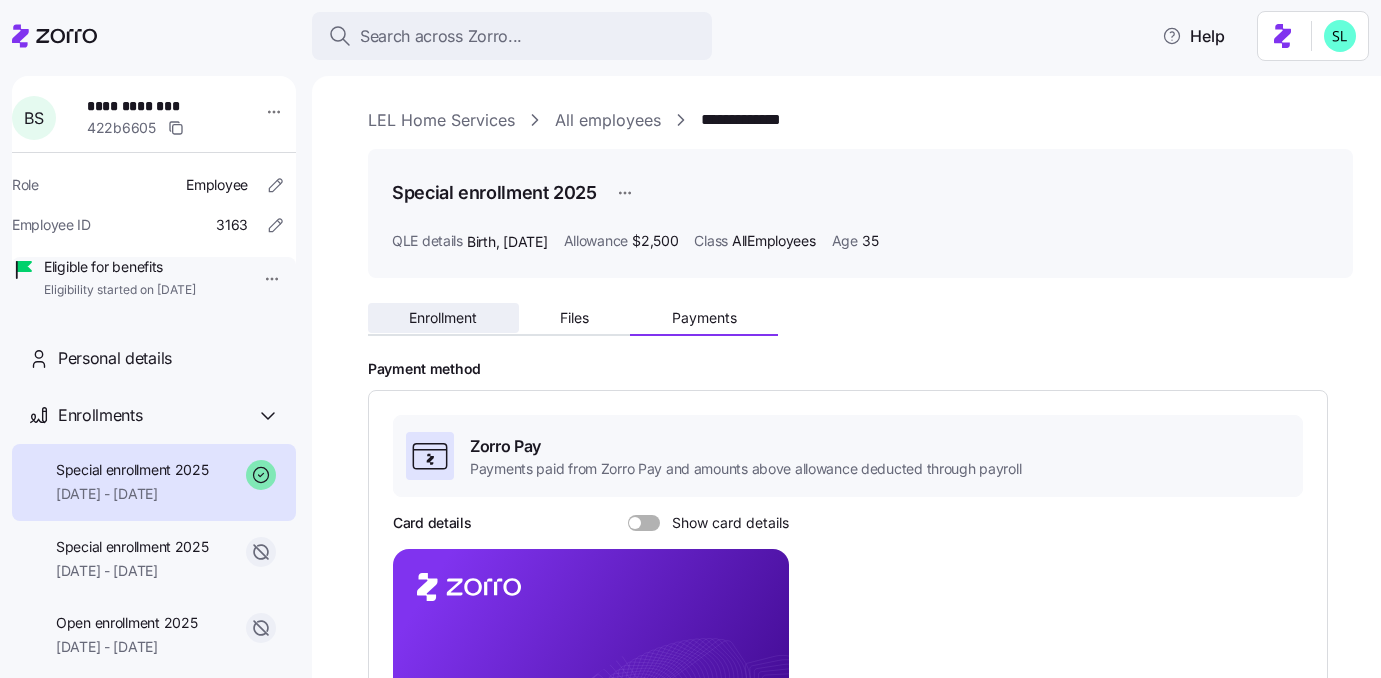 click on "Enrollment" at bounding box center [443, 318] 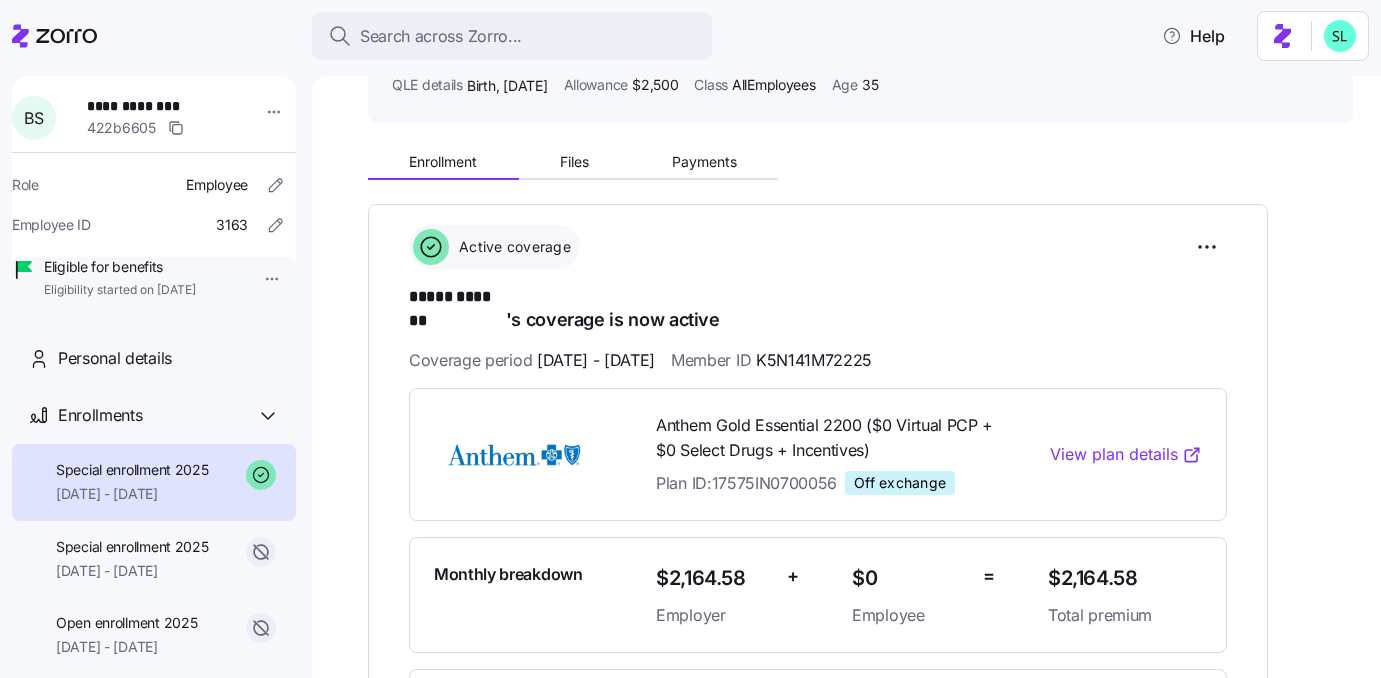 scroll, scrollTop: 360, scrollLeft: 0, axis: vertical 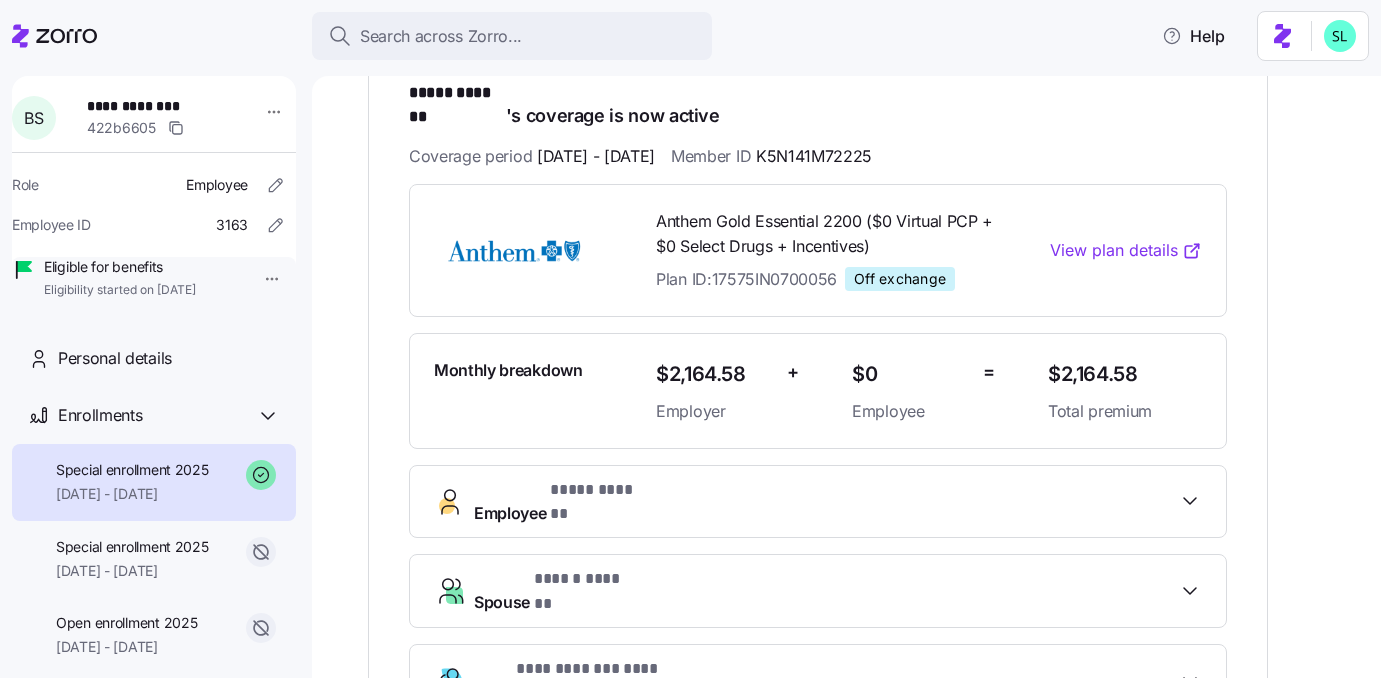 click on "Employee *****   *******" at bounding box center (826, 502) 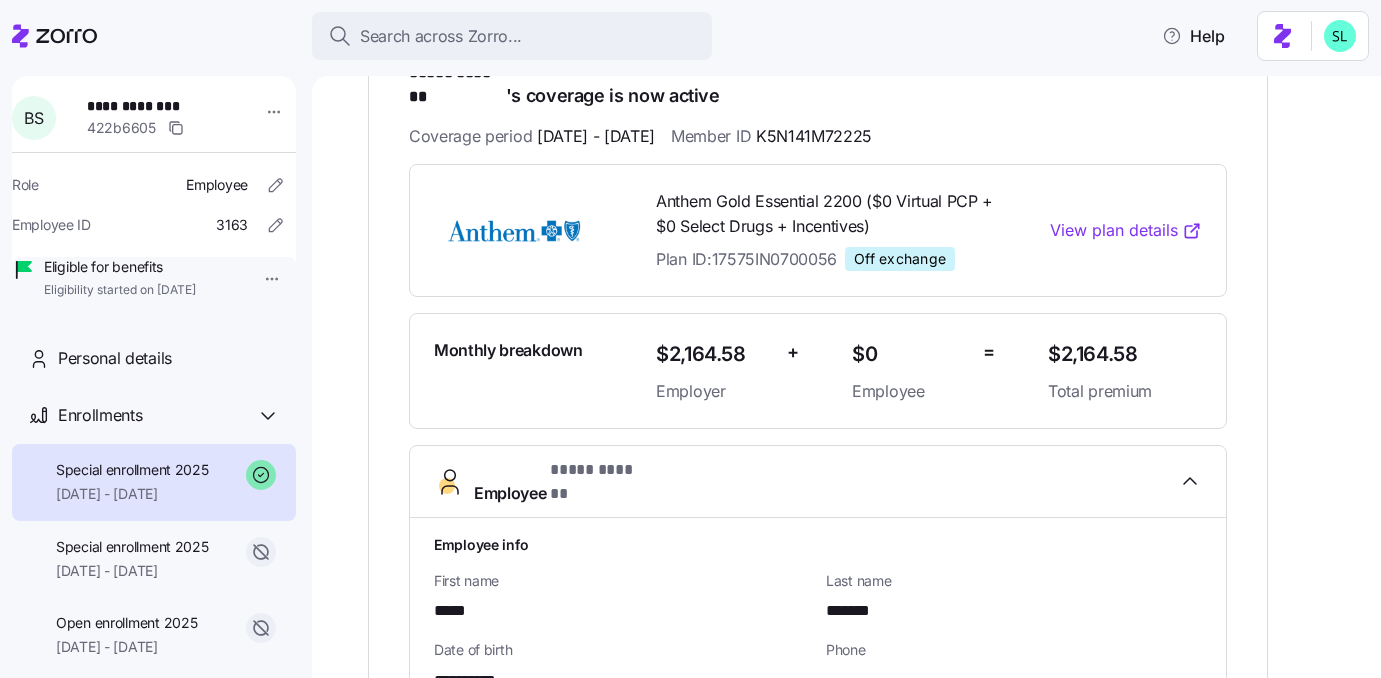 scroll, scrollTop: 121, scrollLeft: 0, axis: vertical 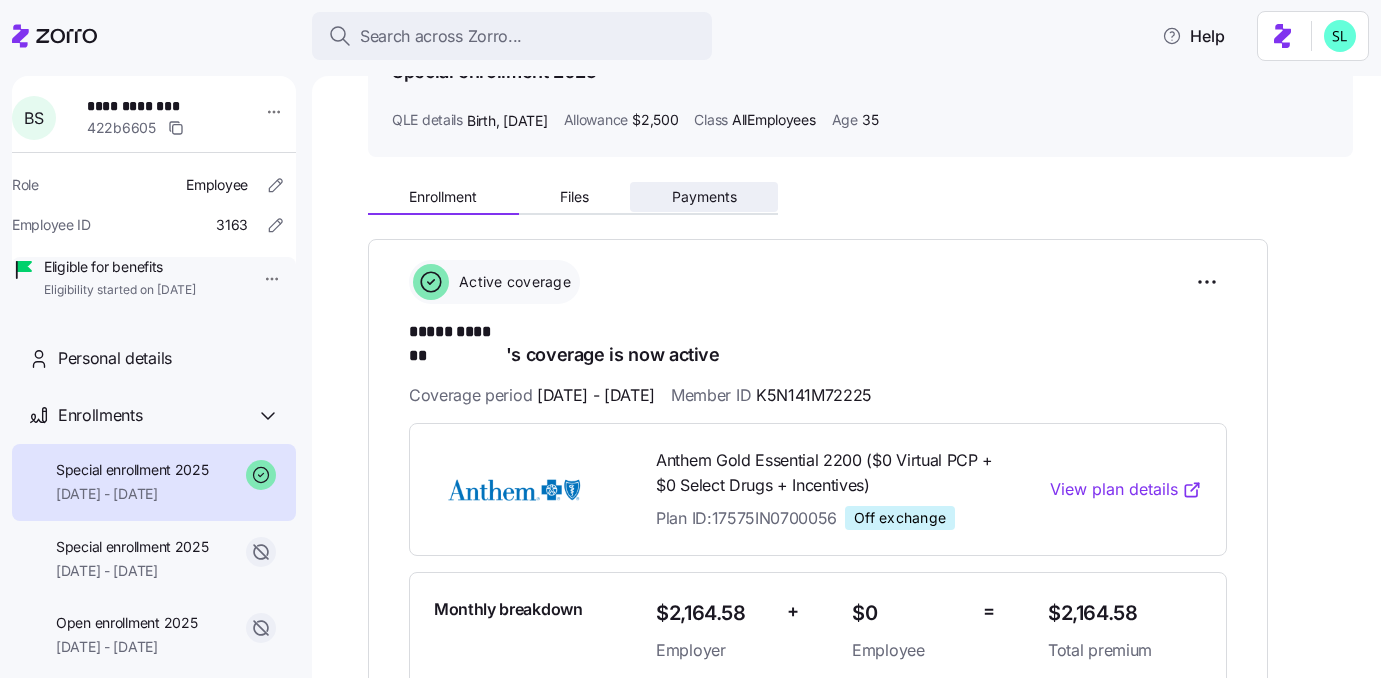 click on "Payments" at bounding box center [704, 197] 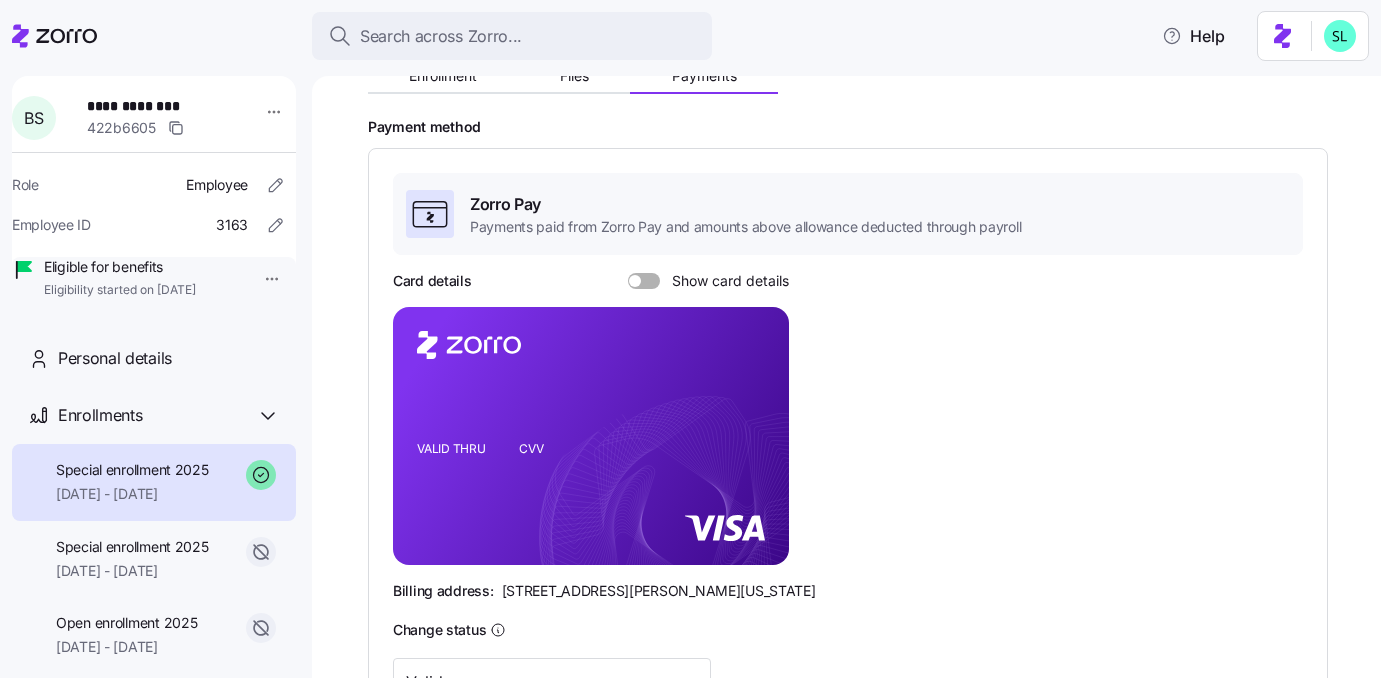 scroll, scrollTop: 173, scrollLeft: 0, axis: vertical 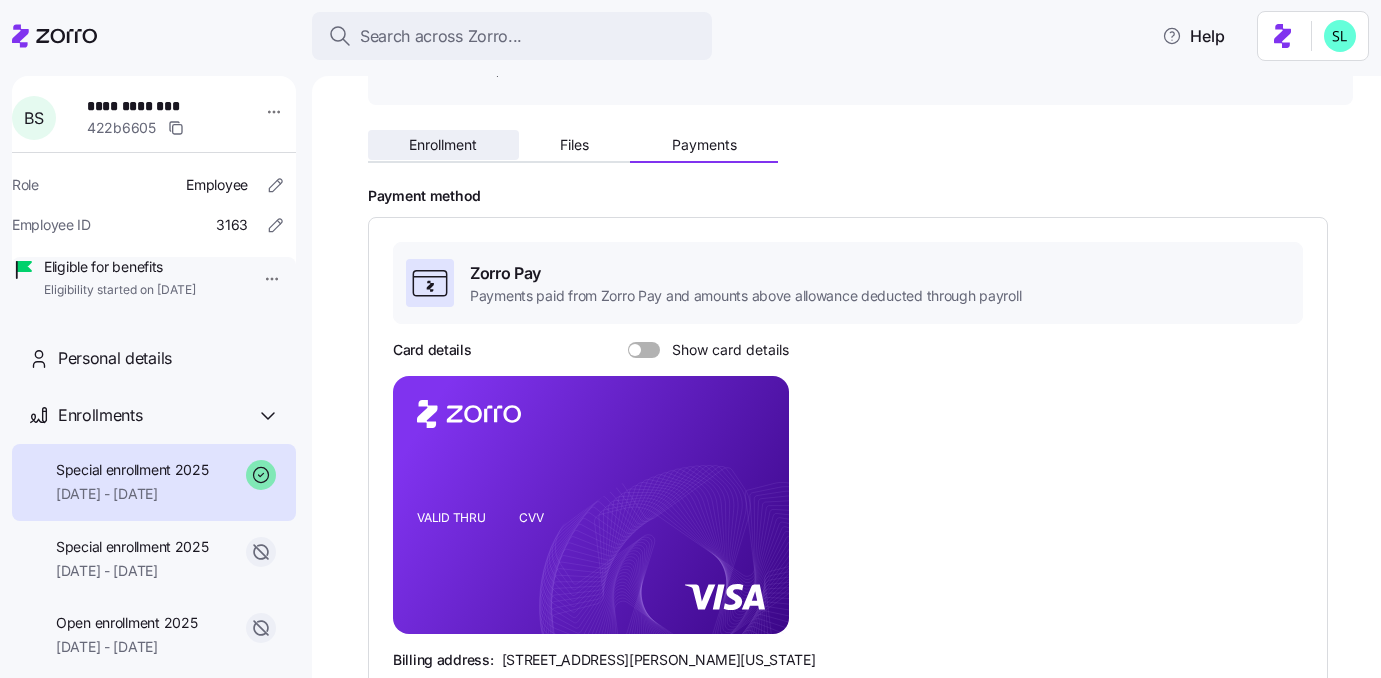 click on "Enrollment" at bounding box center [443, 145] 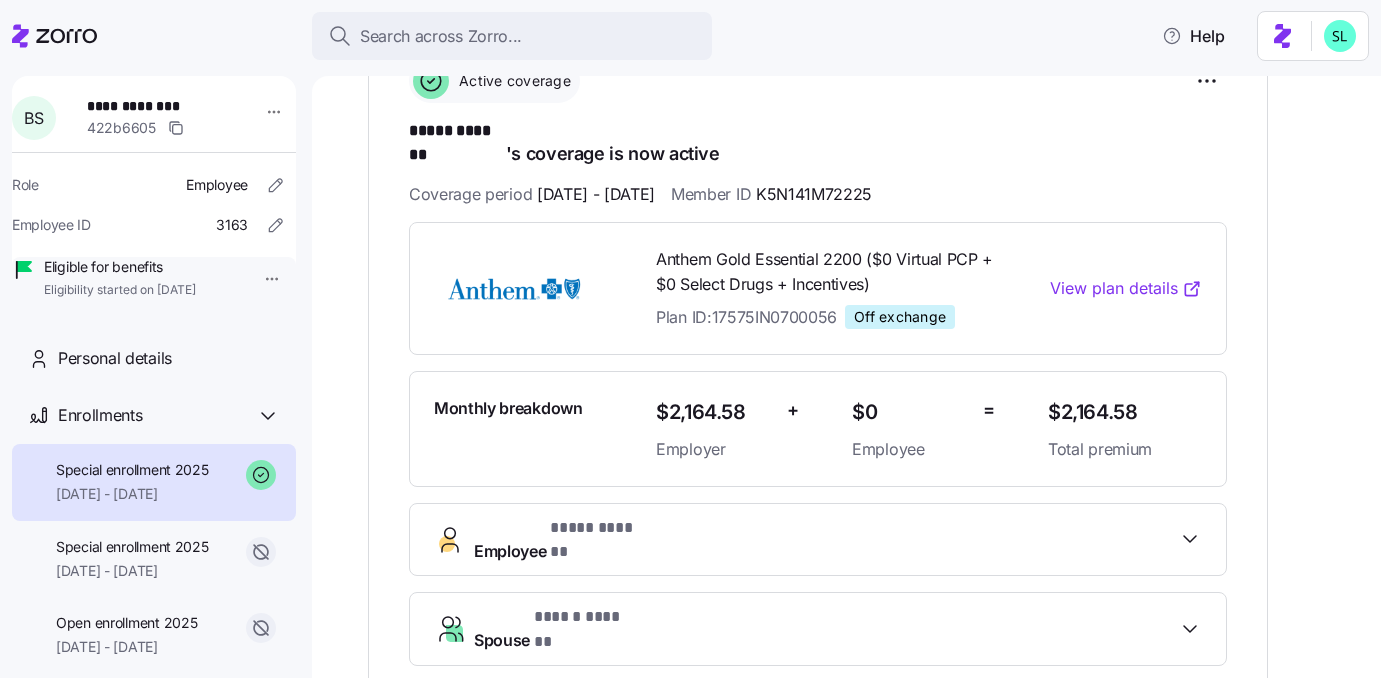 scroll, scrollTop: 40, scrollLeft: 0, axis: vertical 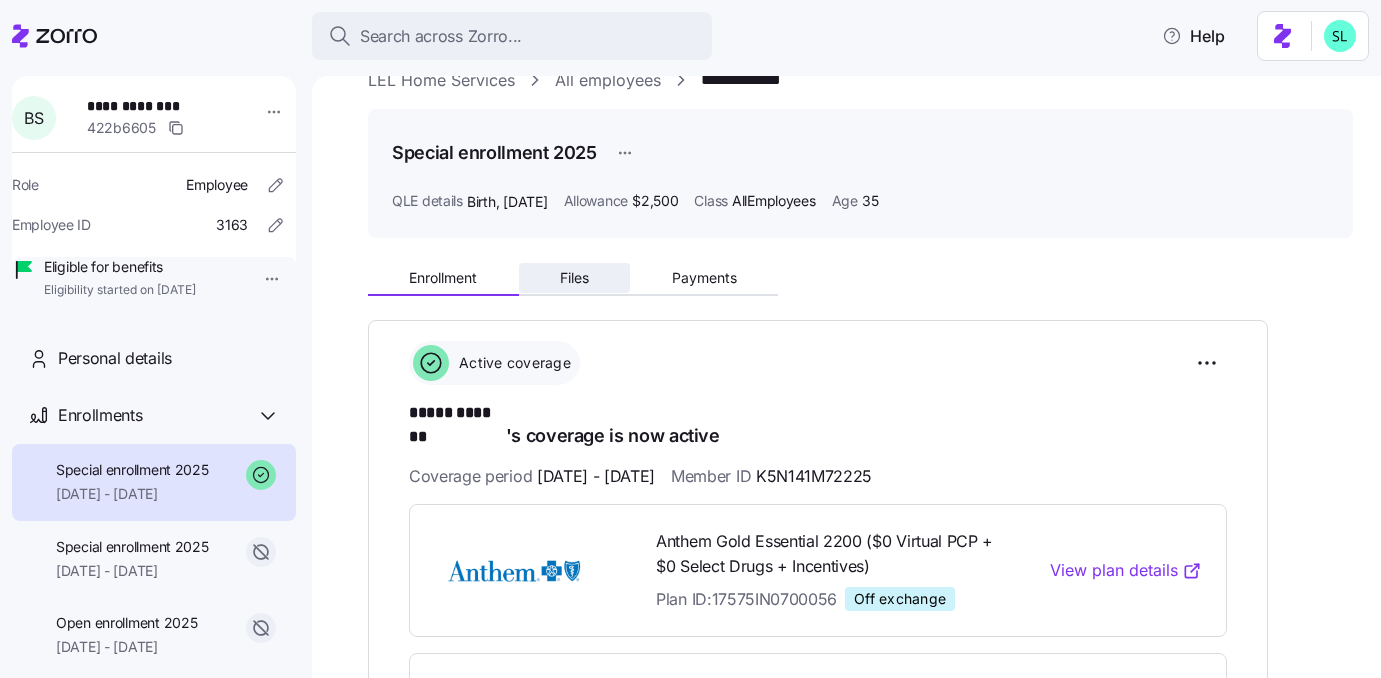 click on "Files" at bounding box center (575, 278) 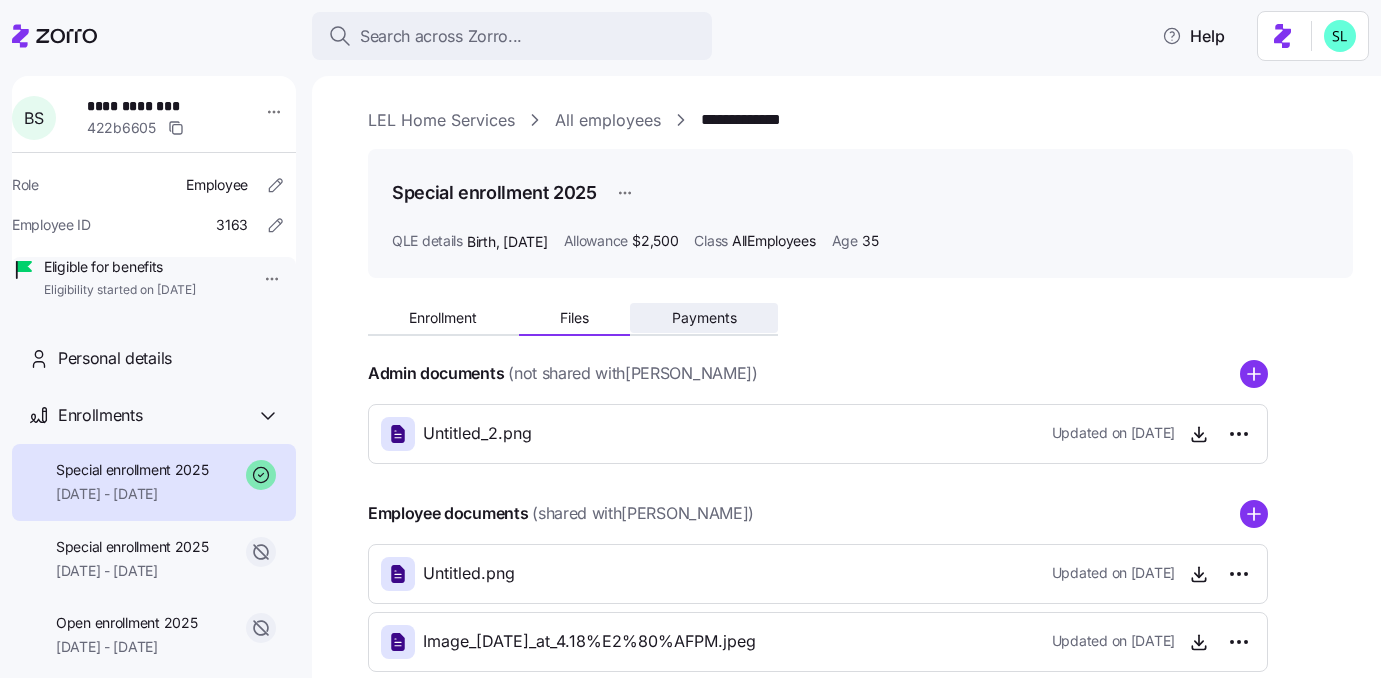 click on "Payments" at bounding box center [704, 318] 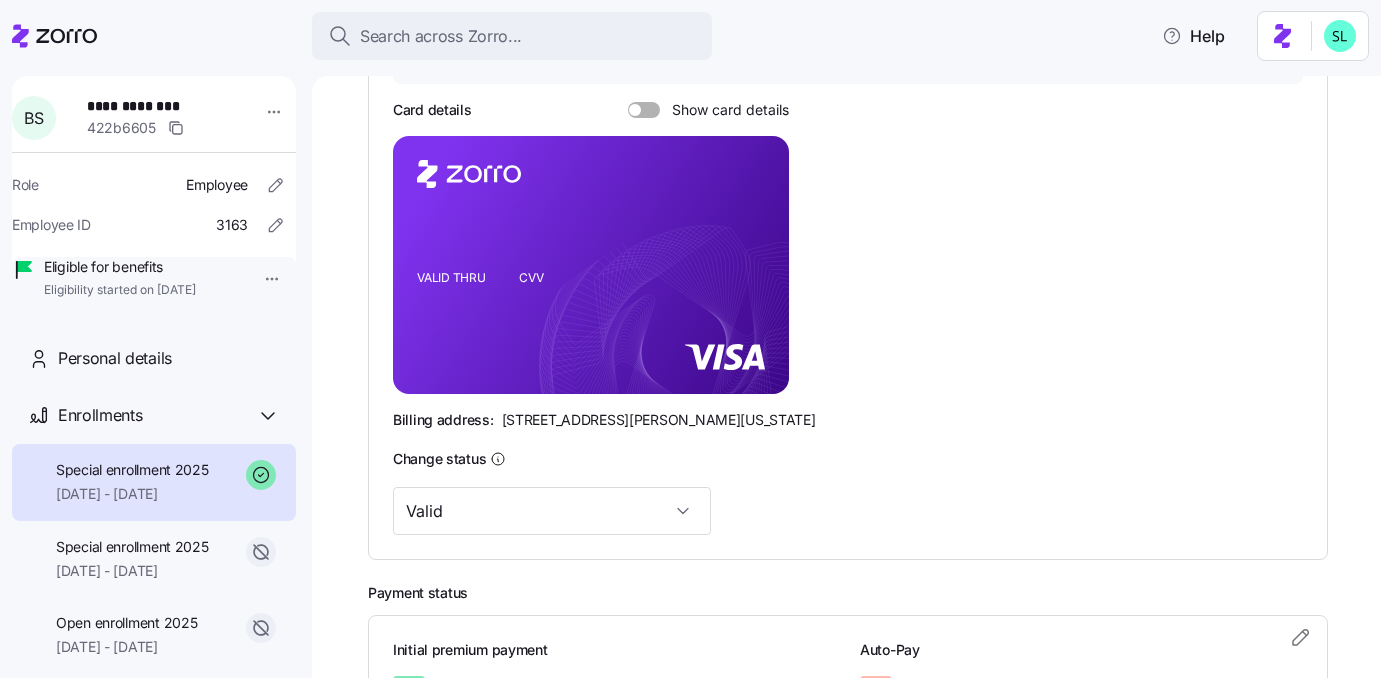 scroll, scrollTop: 400, scrollLeft: 0, axis: vertical 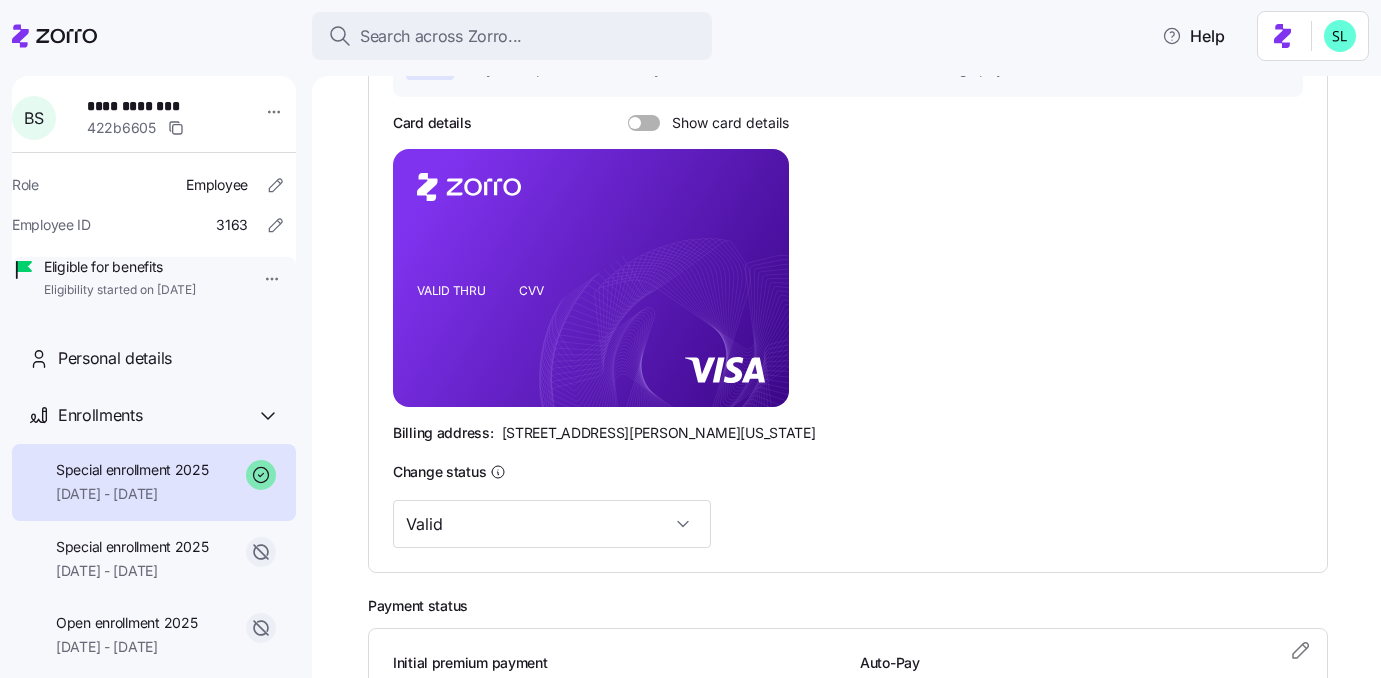 click at bounding box center [651, 123] 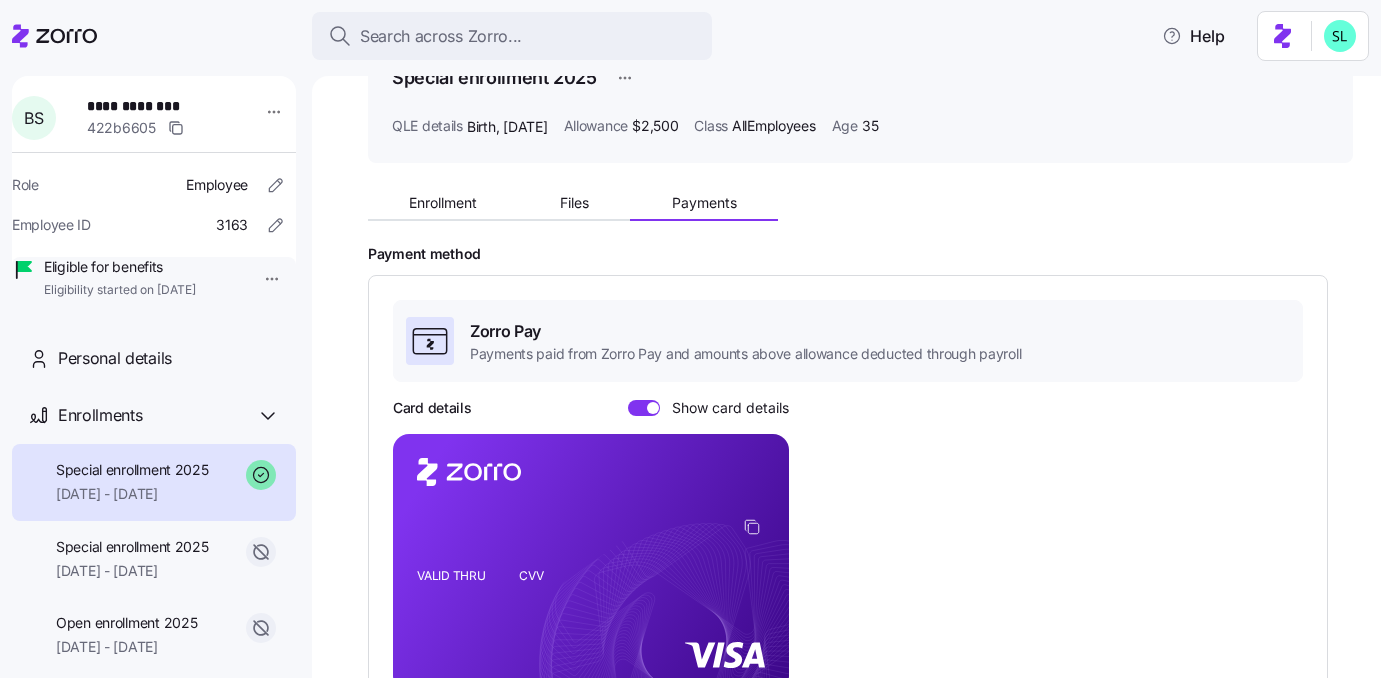 scroll, scrollTop: 0, scrollLeft: 0, axis: both 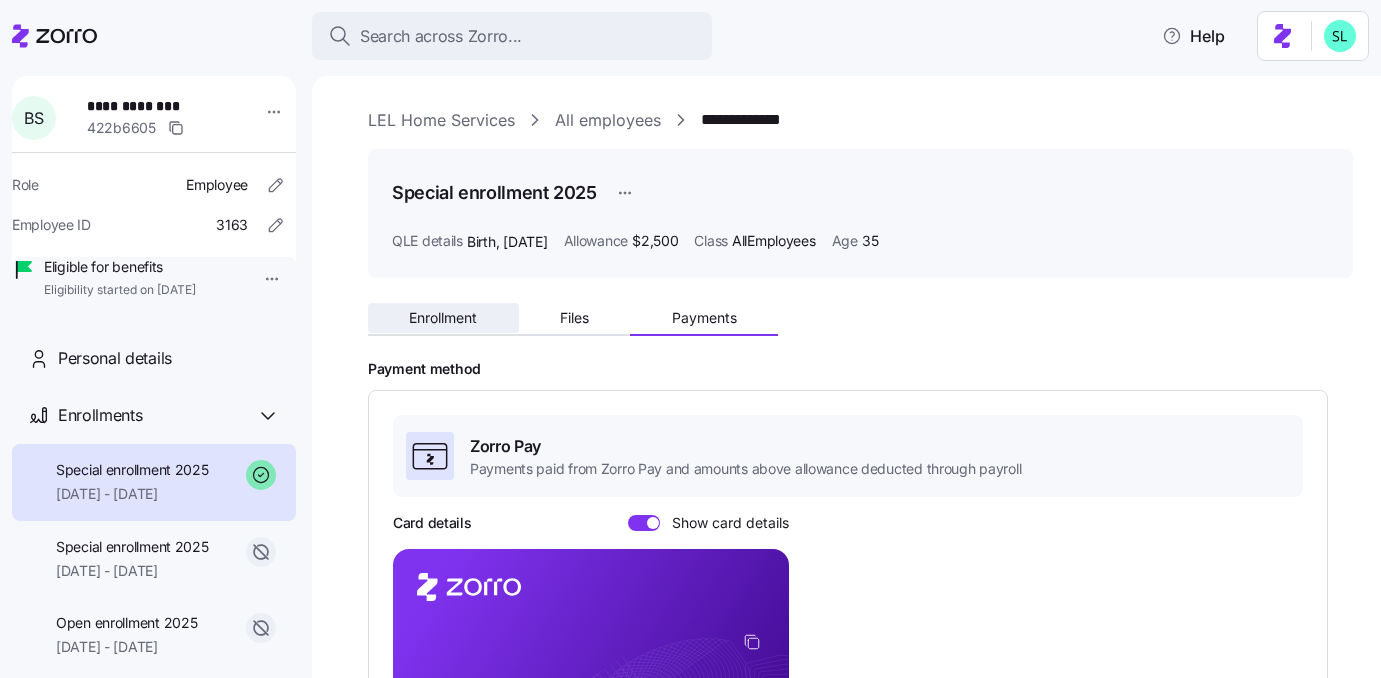click on "Enrollment" at bounding box center (443, 318) 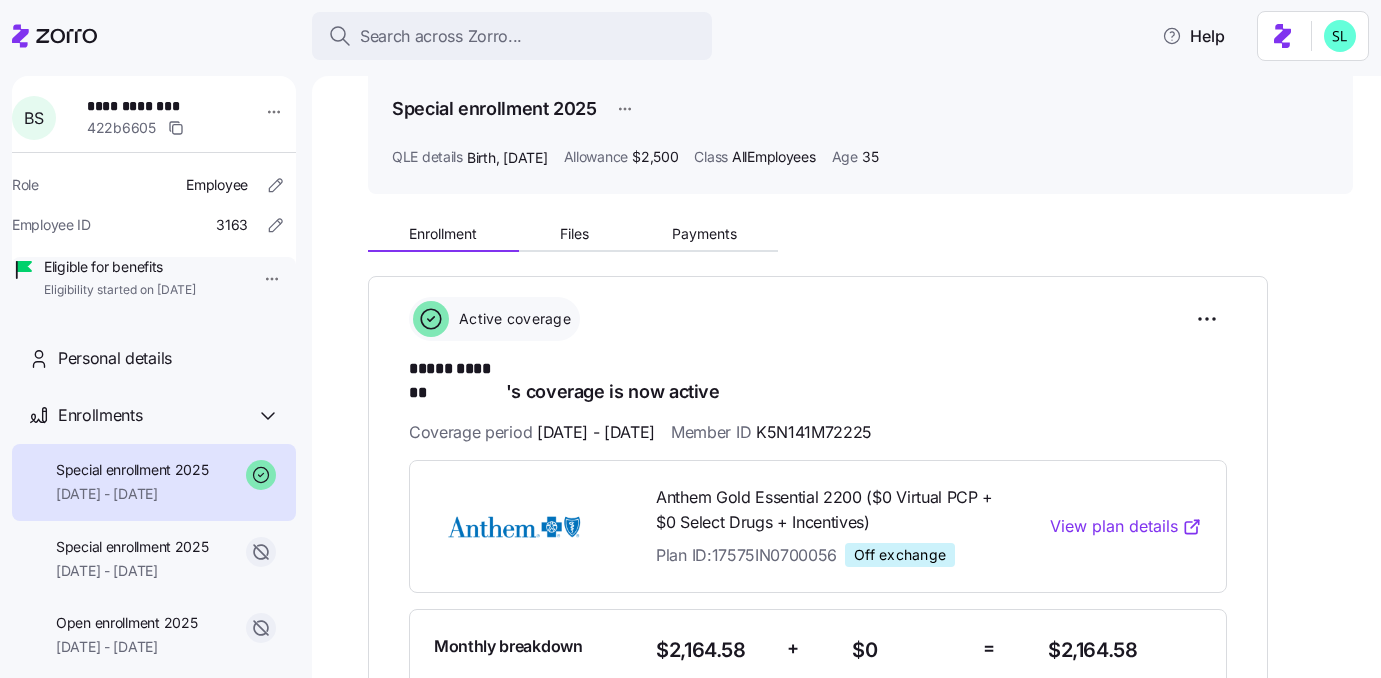 scroll, scrollTop: 317, scrollLeft: 0, axis: vertical 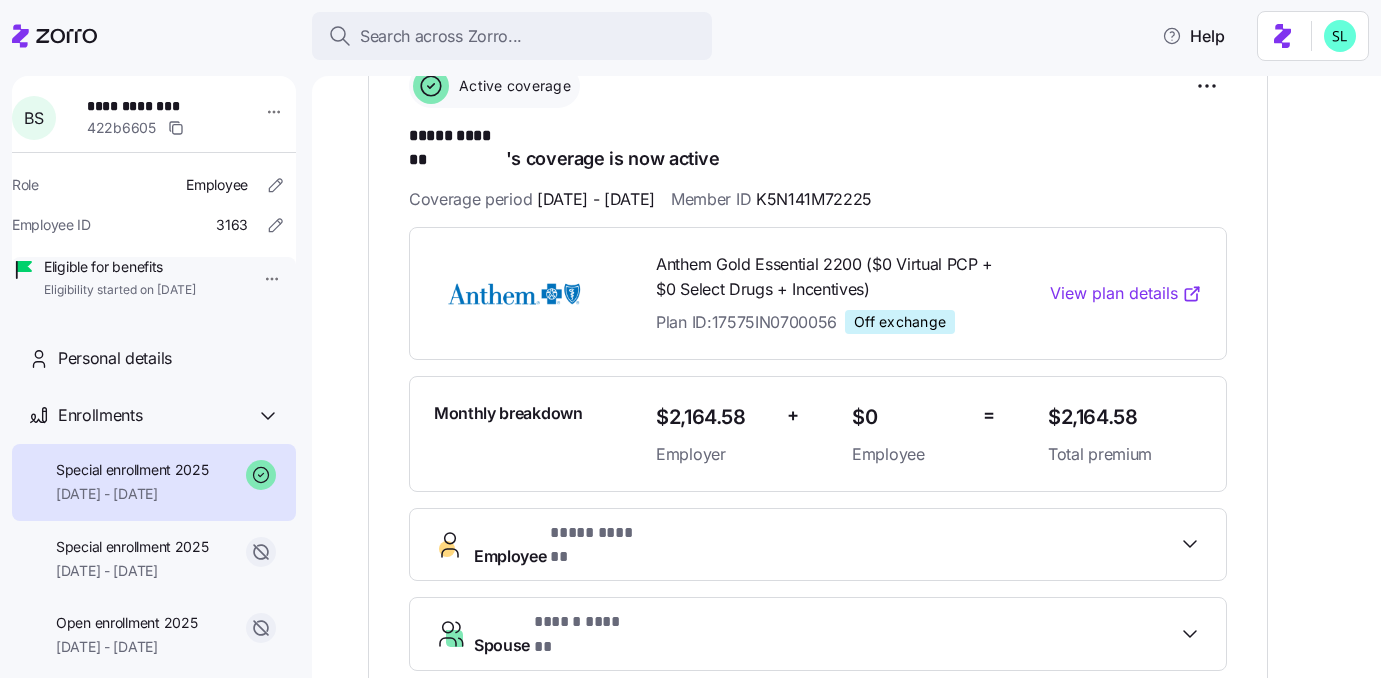 click on "Employee *****   *******" at bounding box center [826, 545] 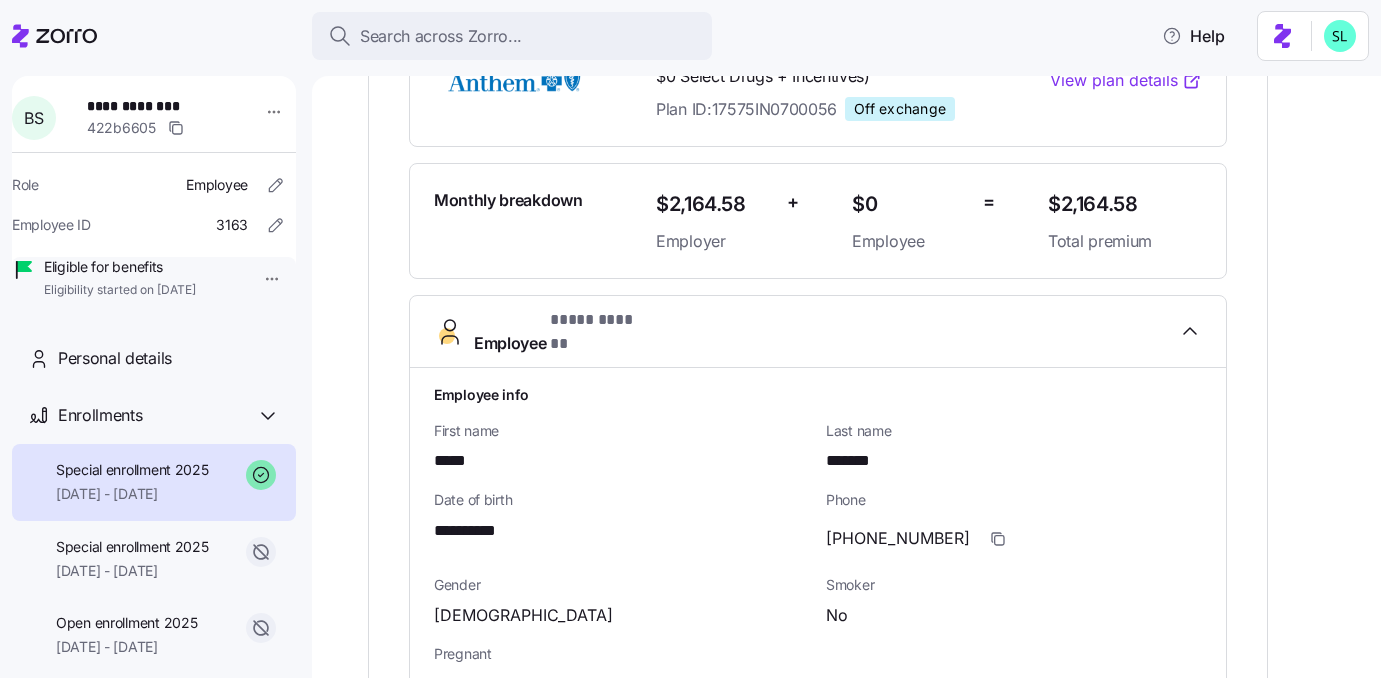 scroll, scrollTop: 936, scrollLeft: 0, axis: vertical 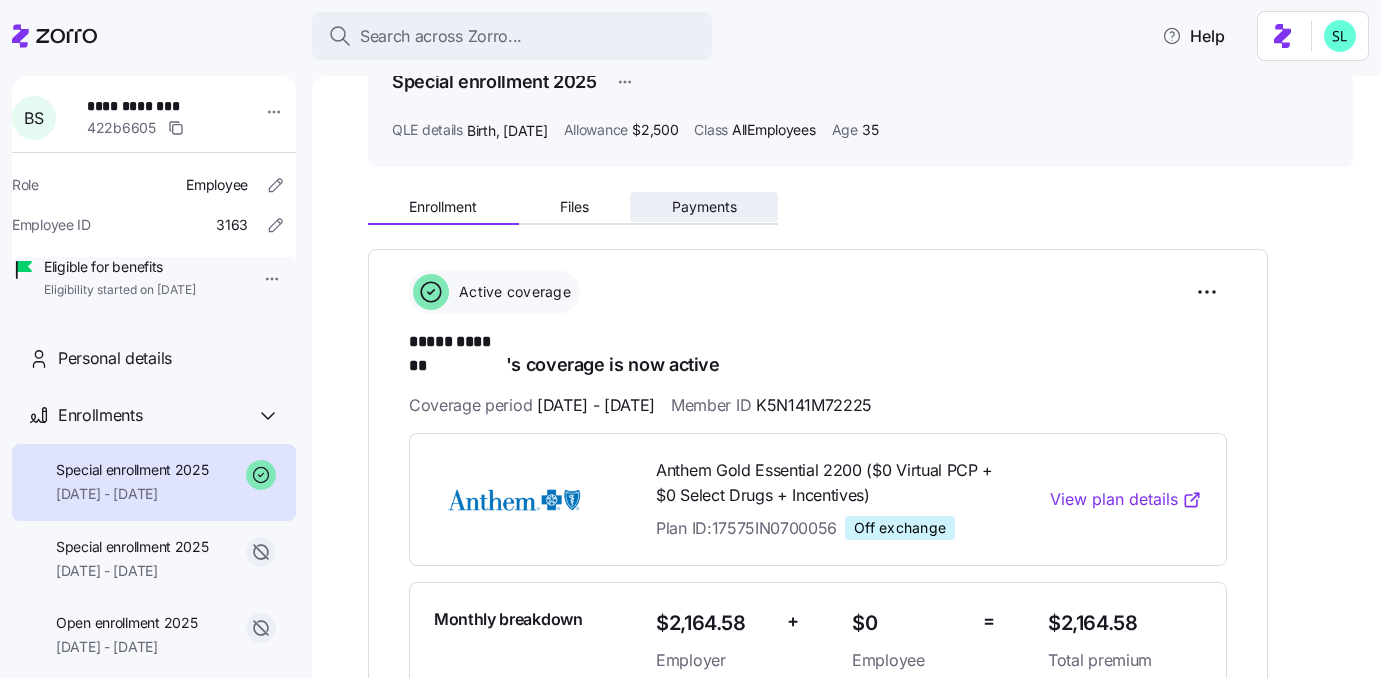 click on "Payments" at bounding box center [704, 207] 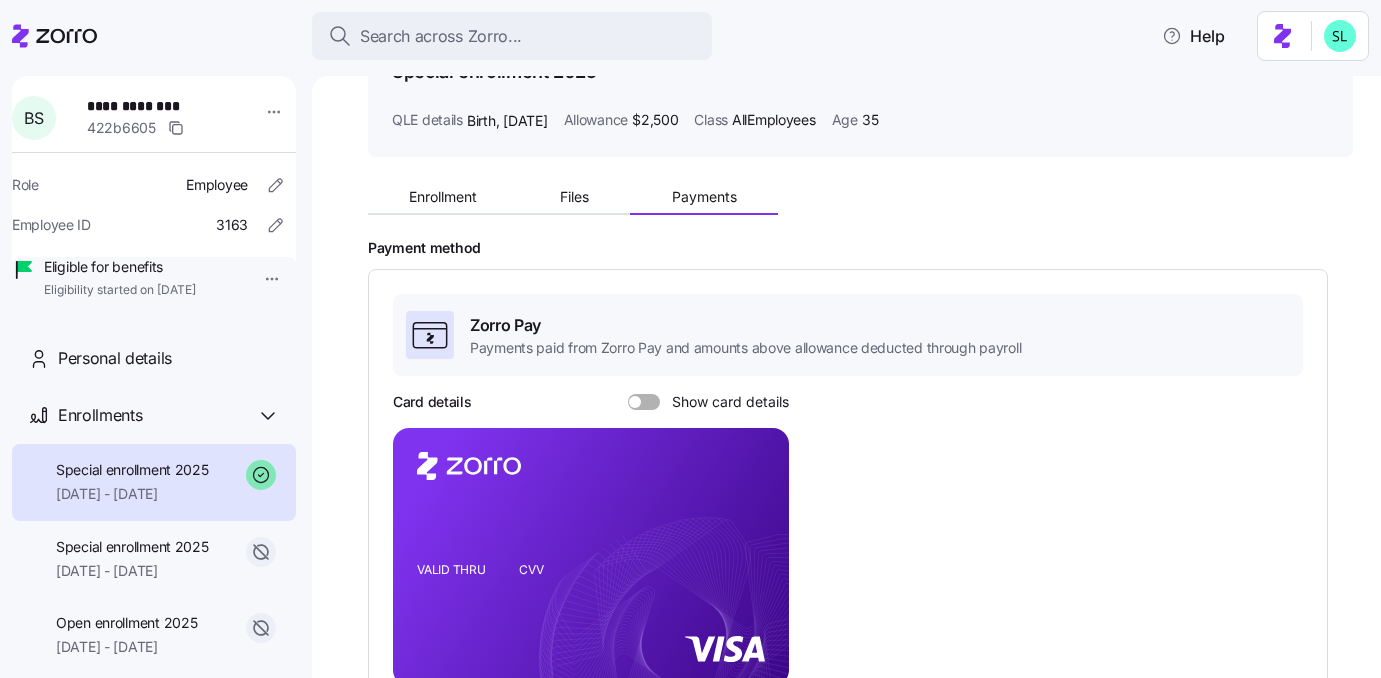 scroll, scrollTop: 0, scrollLeft: 0, axis: both 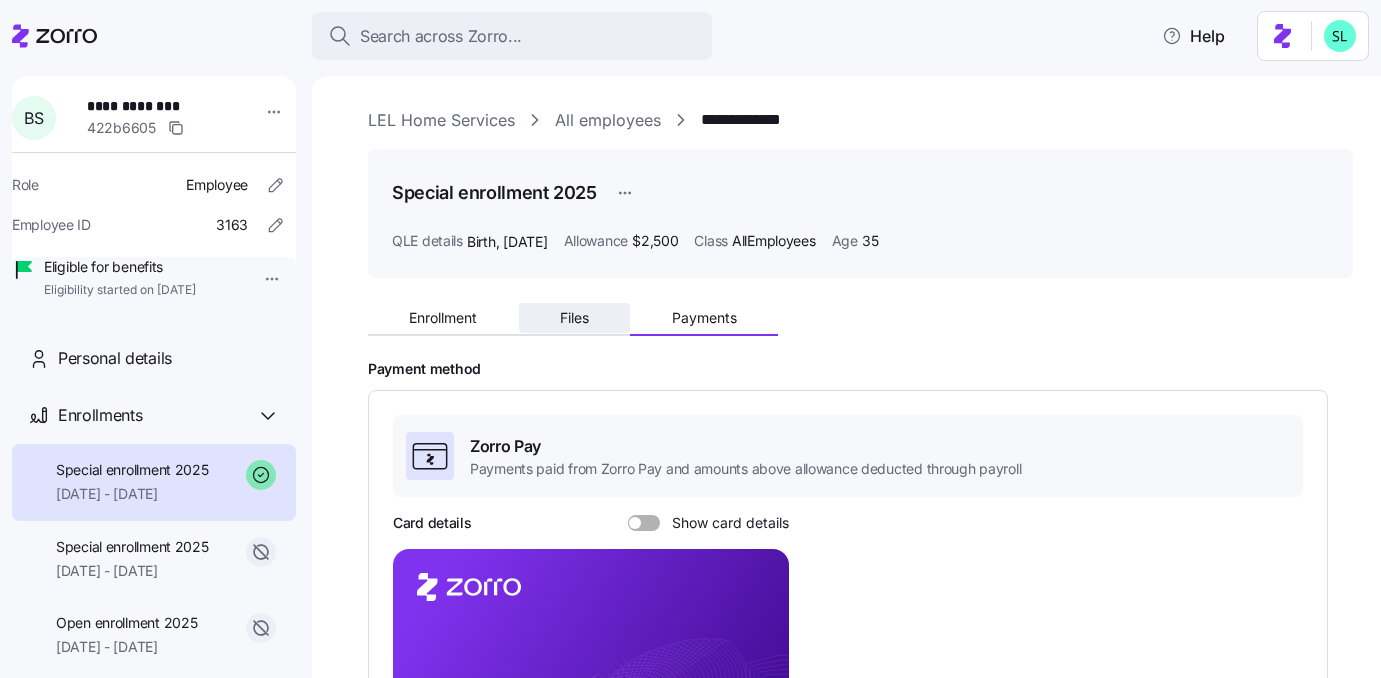 click on "Files" at bounding box center [575, 318] 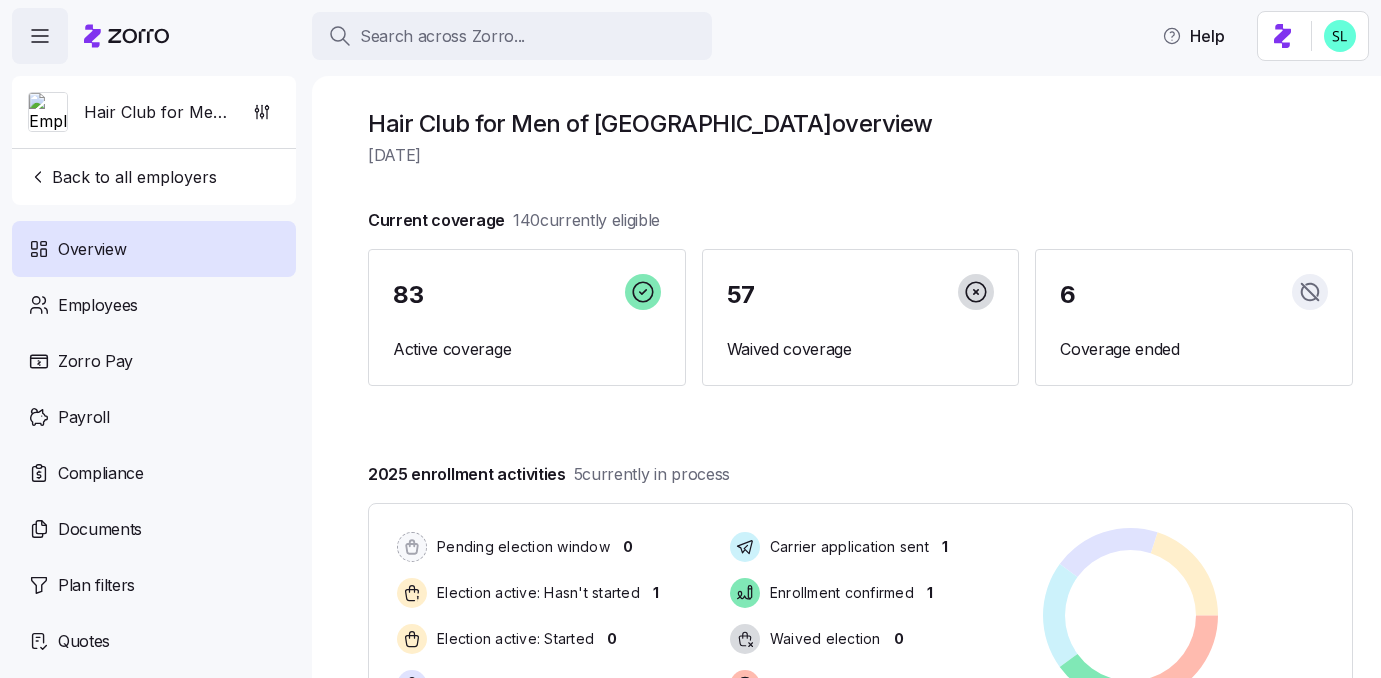 scroll, scrollTop: 0, scrollLeft: 0, axis: both 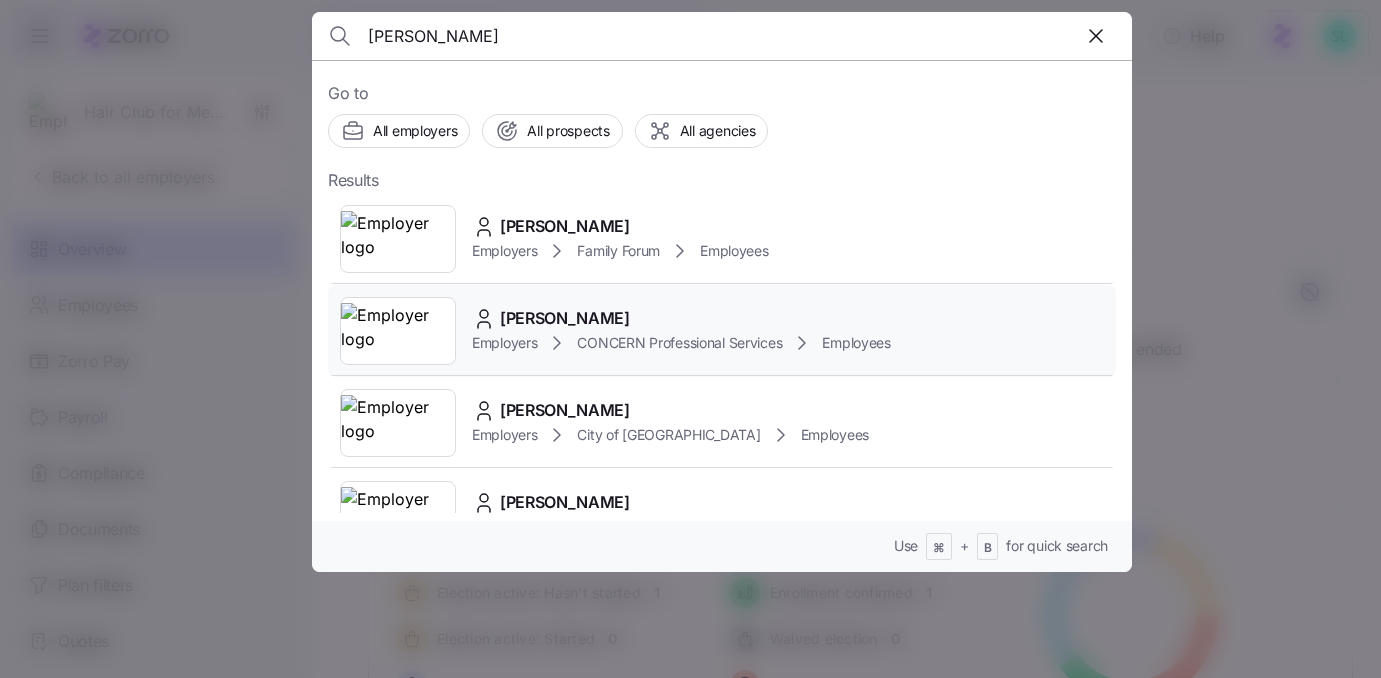 type on "[PERSON_NAME]" 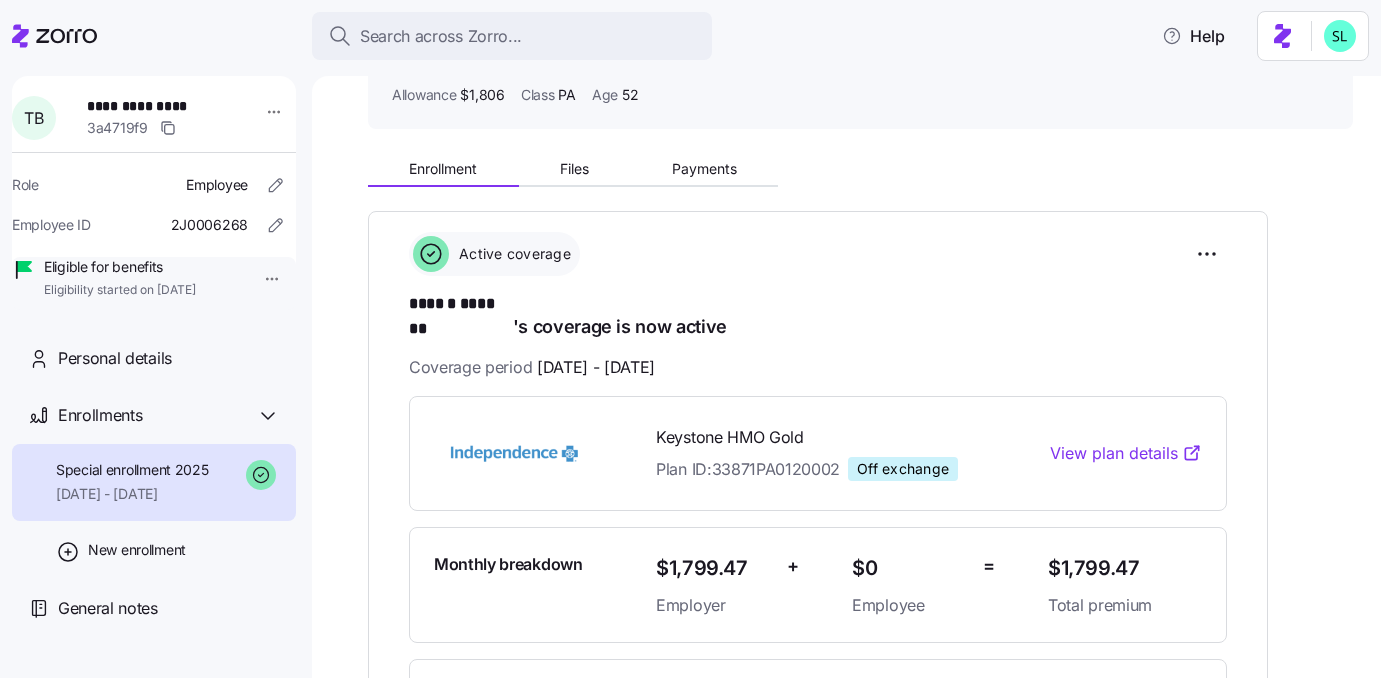 scroll, scrollTop: 510, scrollLeft: 0, axis: vertical 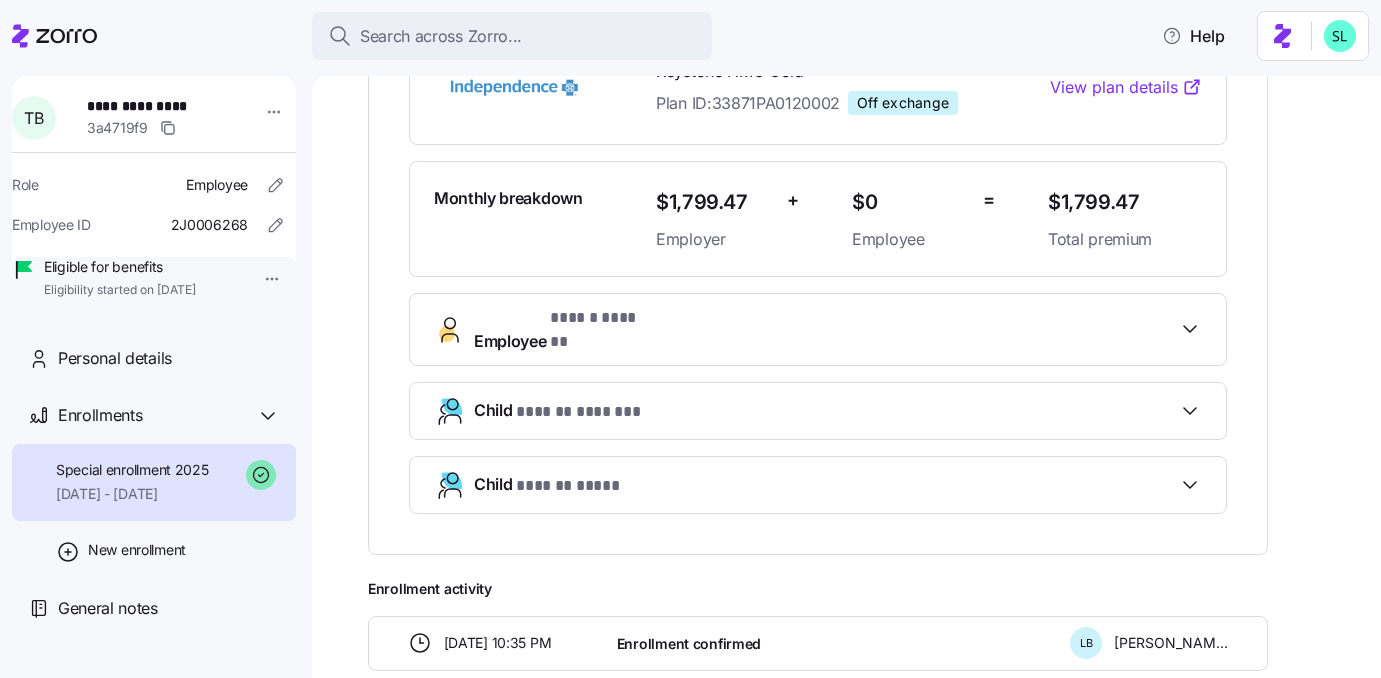 click on "******   *******" at bounding box center (600, 318) 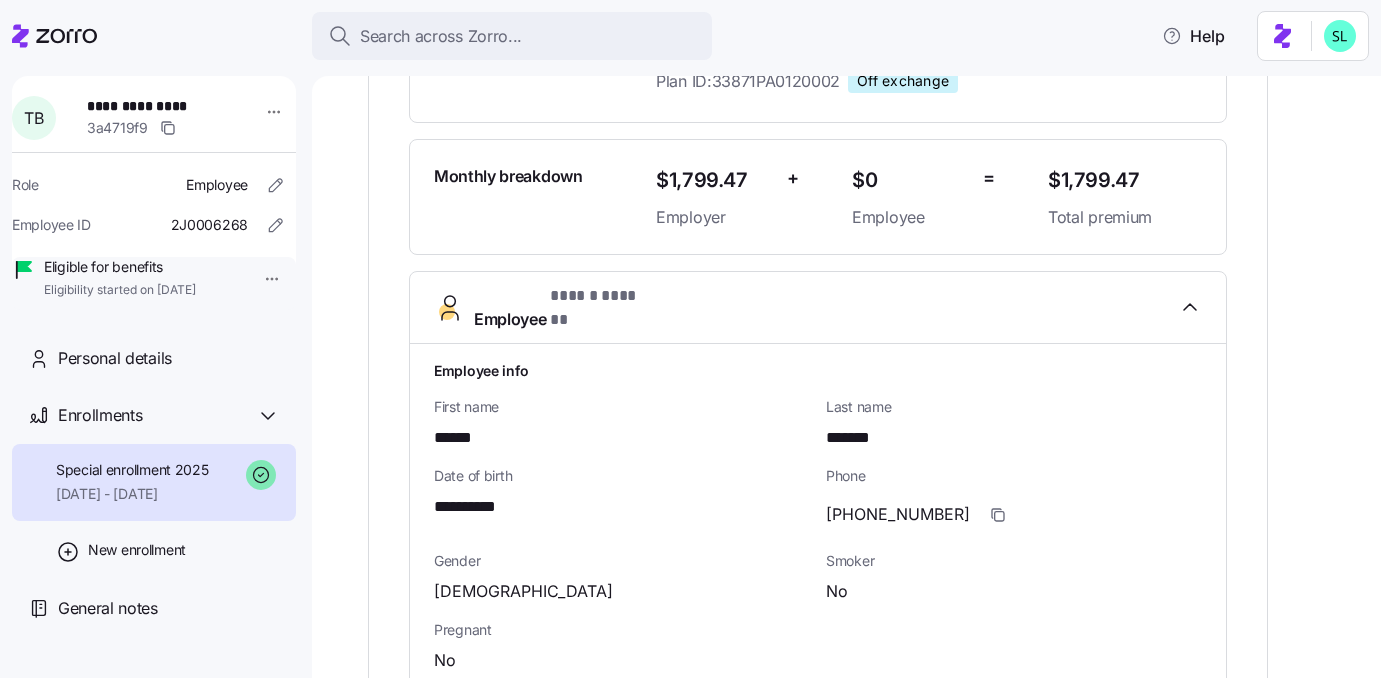 scroll, scrollTop: 903, scrollLeft: 0, axis: vertical 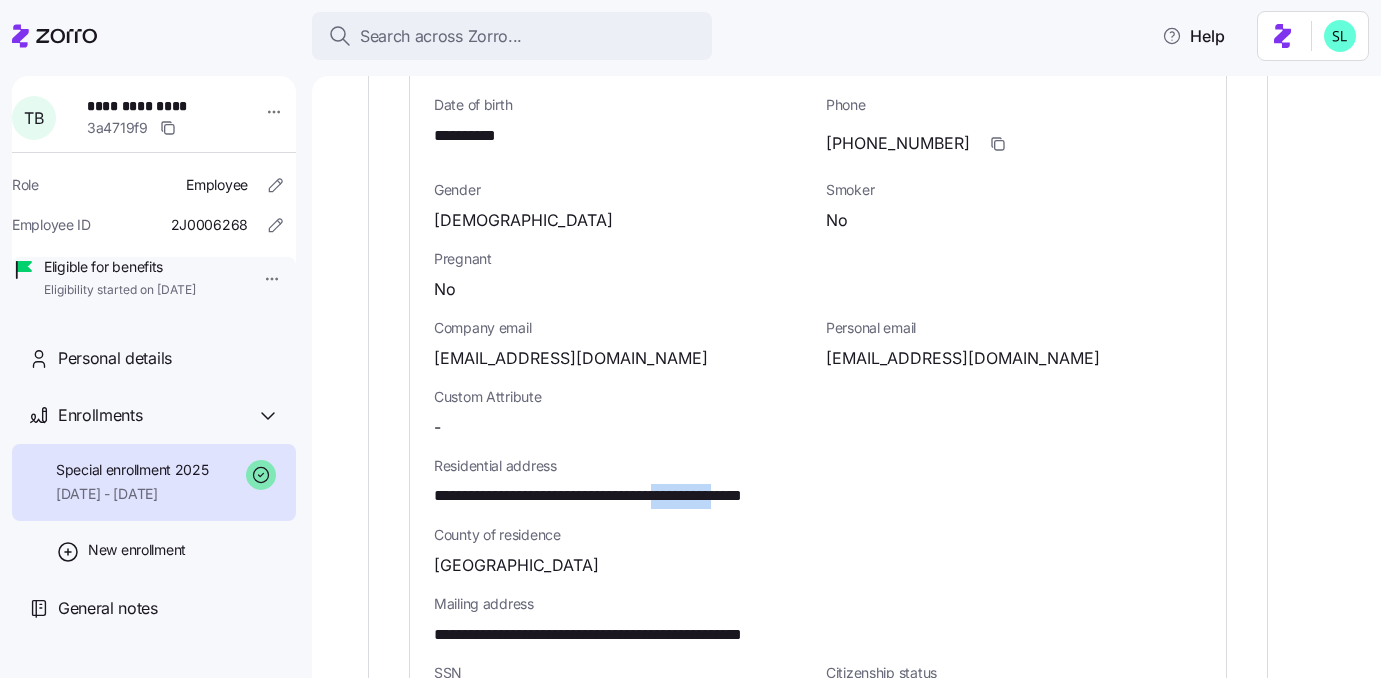 drag, startPoint x: 706, startPoint y: 453, endPoint x: 796, endPoint y: 455, distance: 90.02222 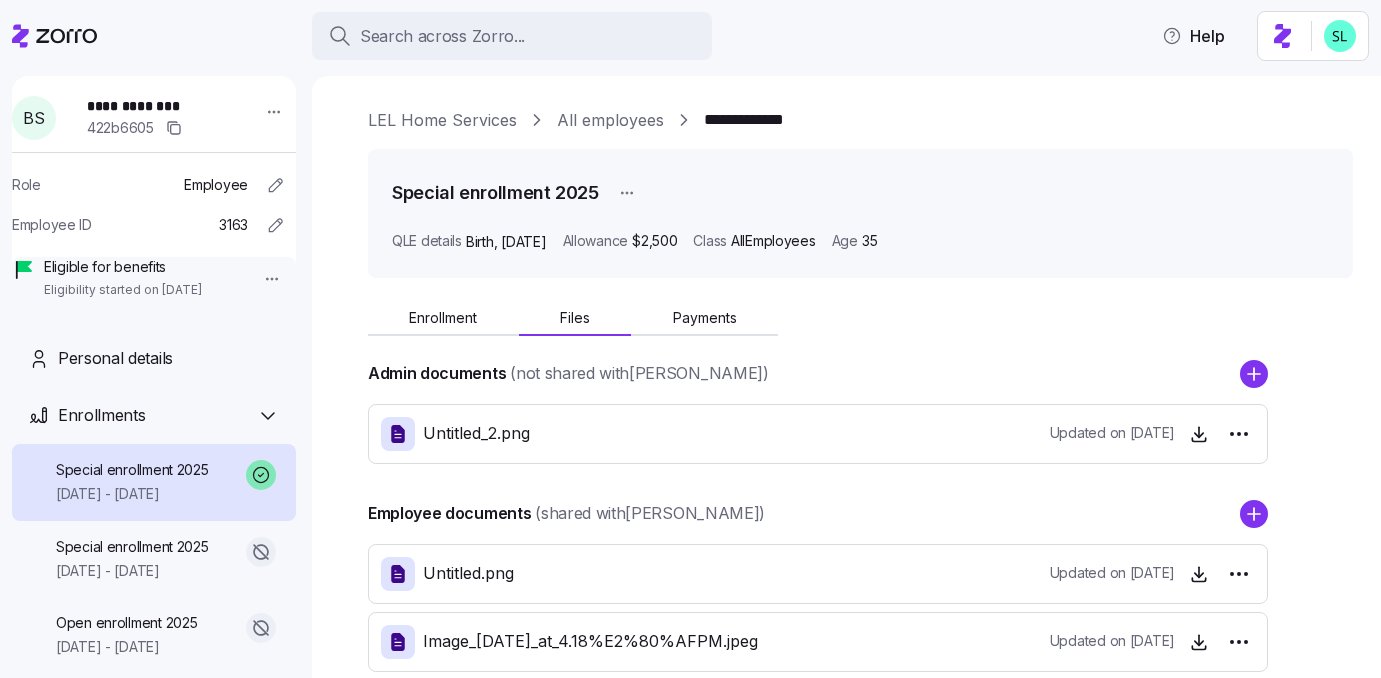 scroll, scrollTop: 0, scrollLeft: 0, axis: both 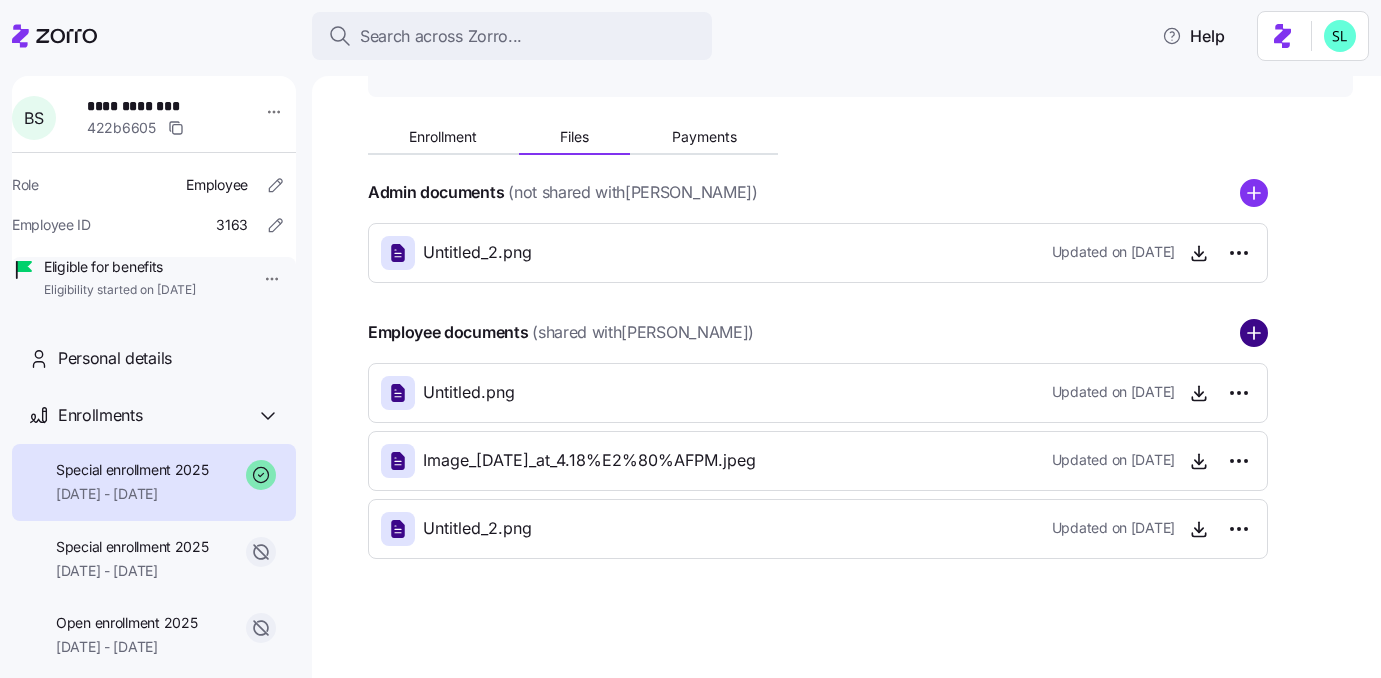 click 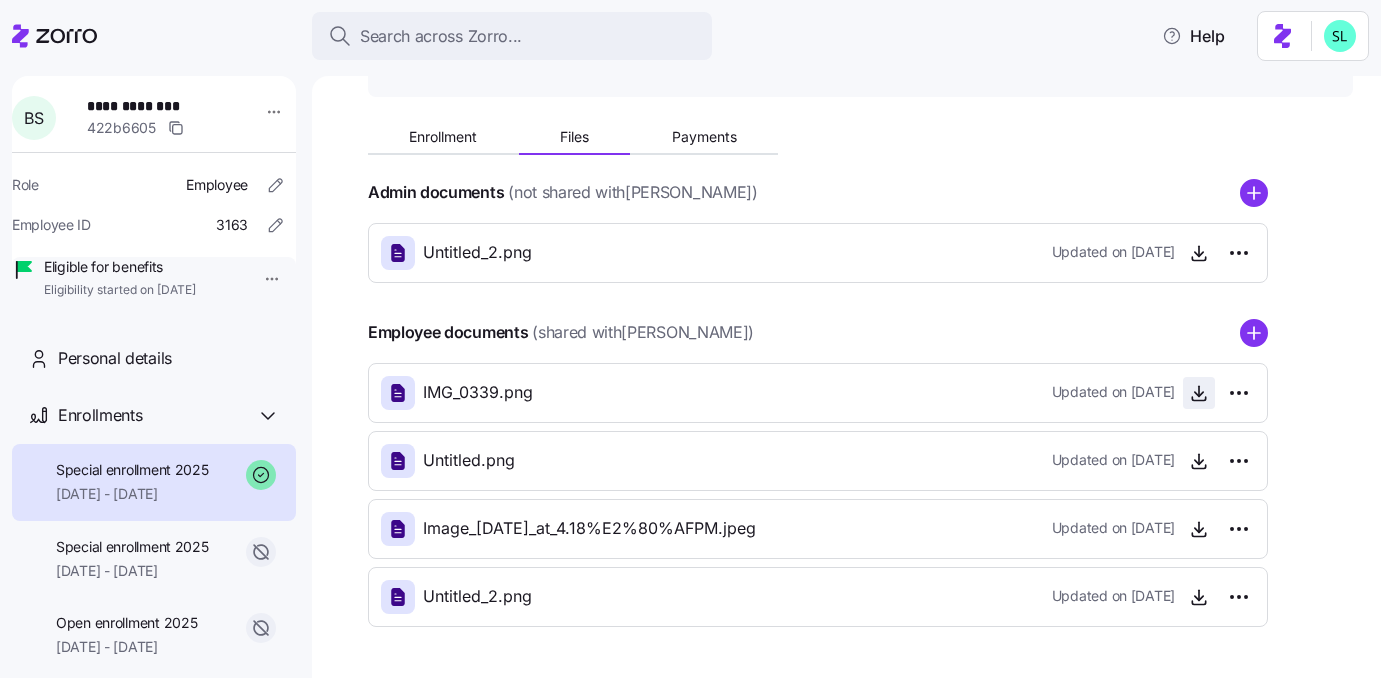 click 